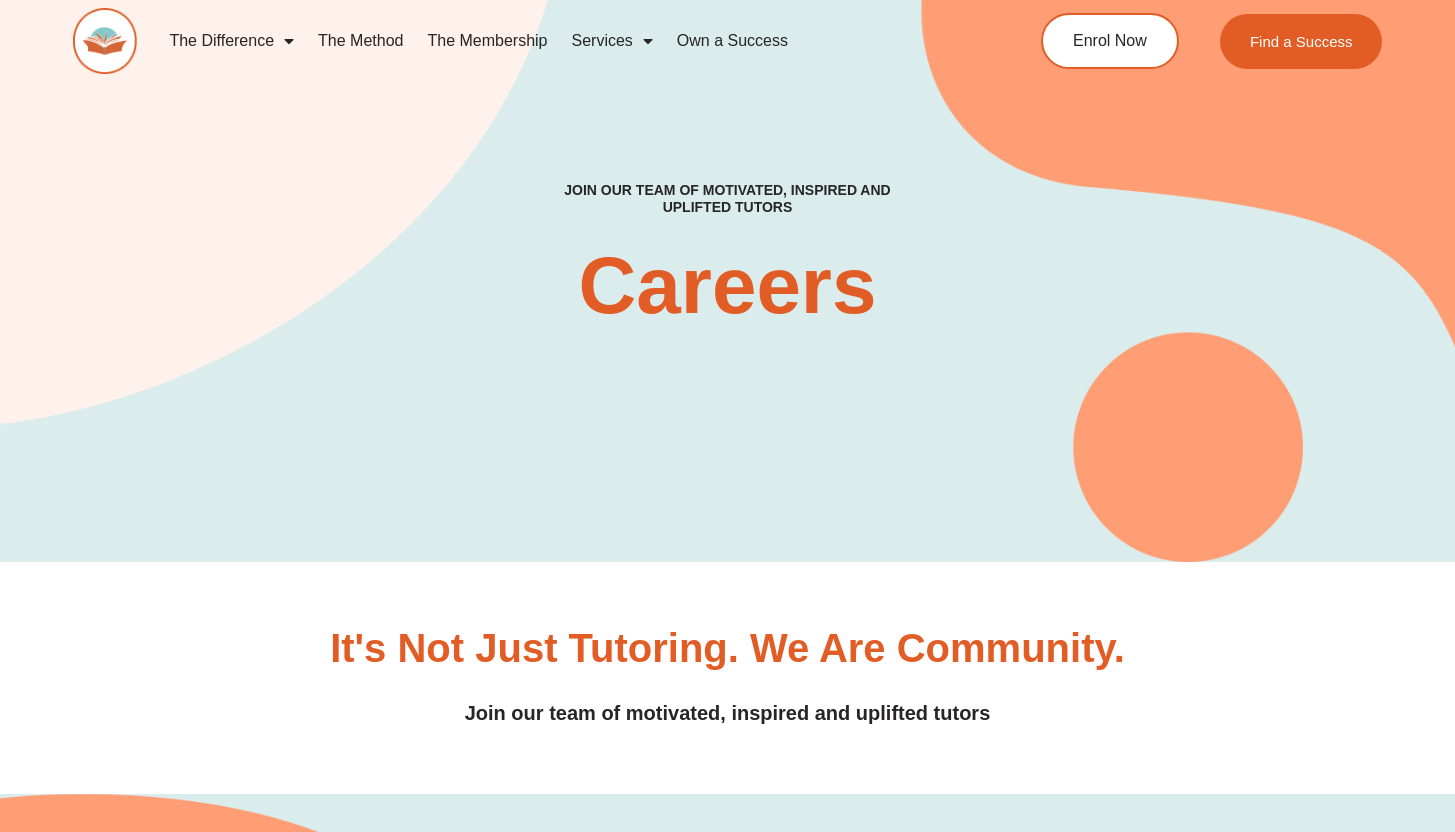 scroll, scrollTop: 790, scrollLeft: 0, axis: vertical 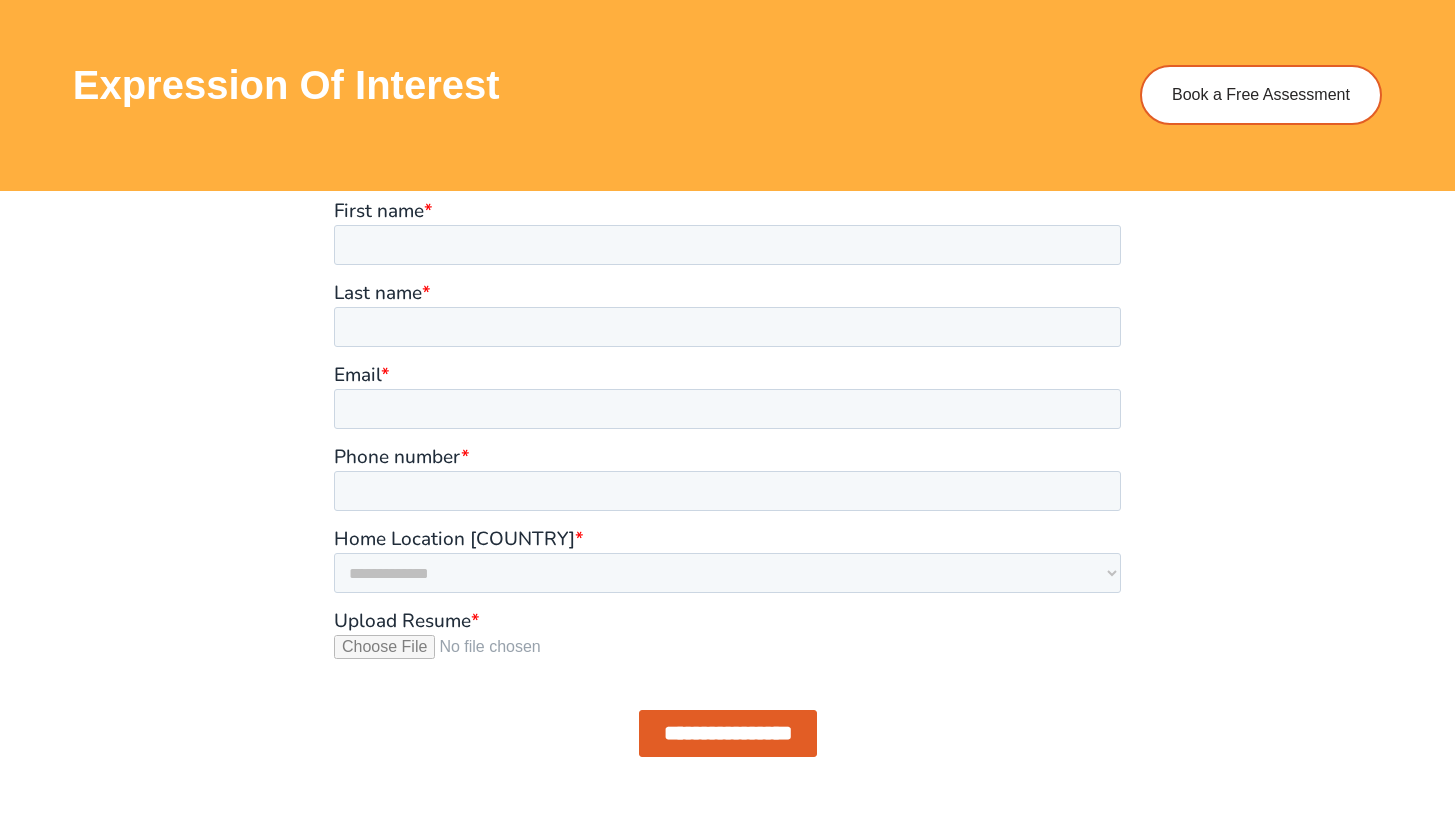 click on "**********" at bounding box center (727, 486) 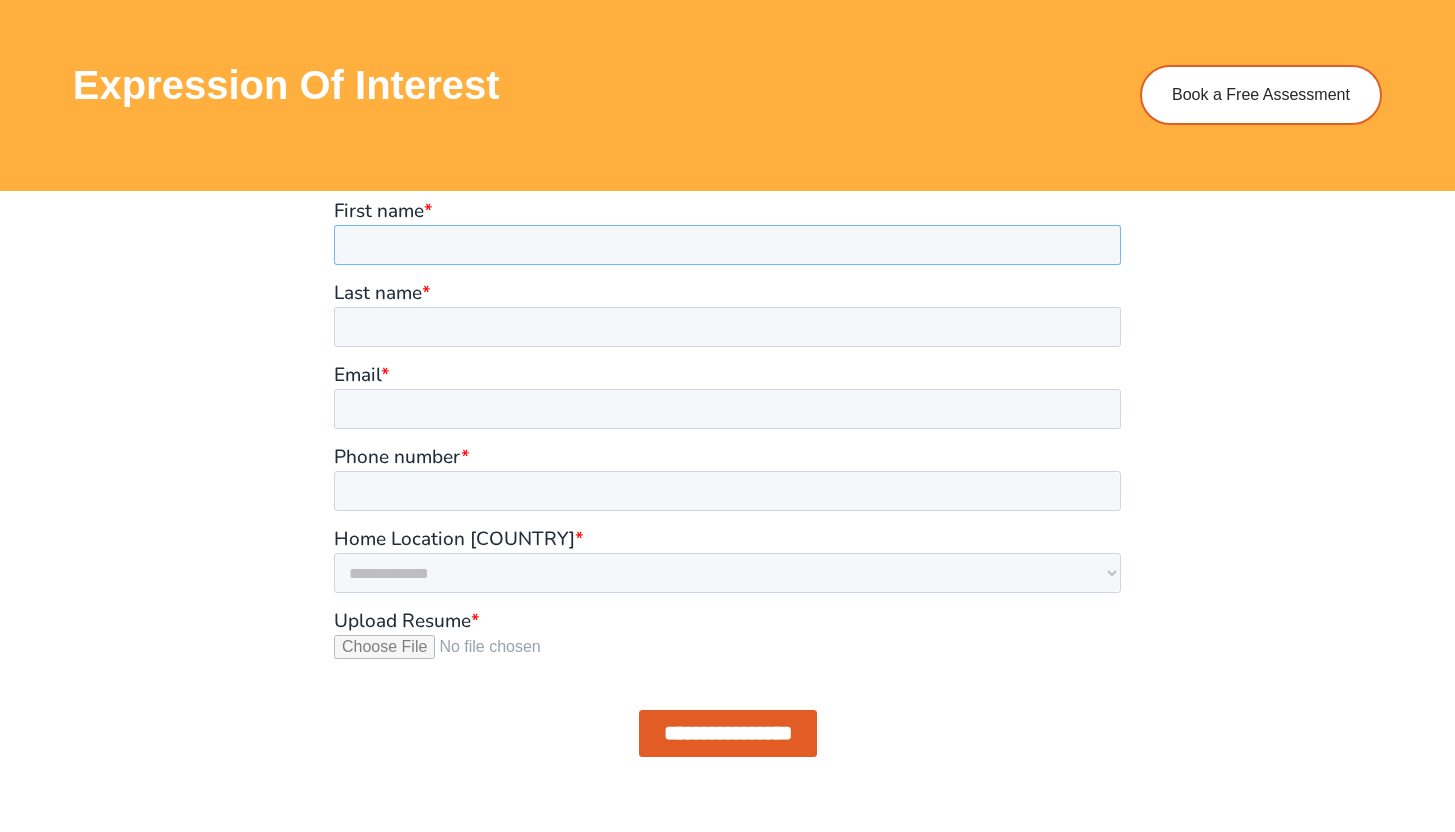 click on "First name *" at bounding box center (727, 244) 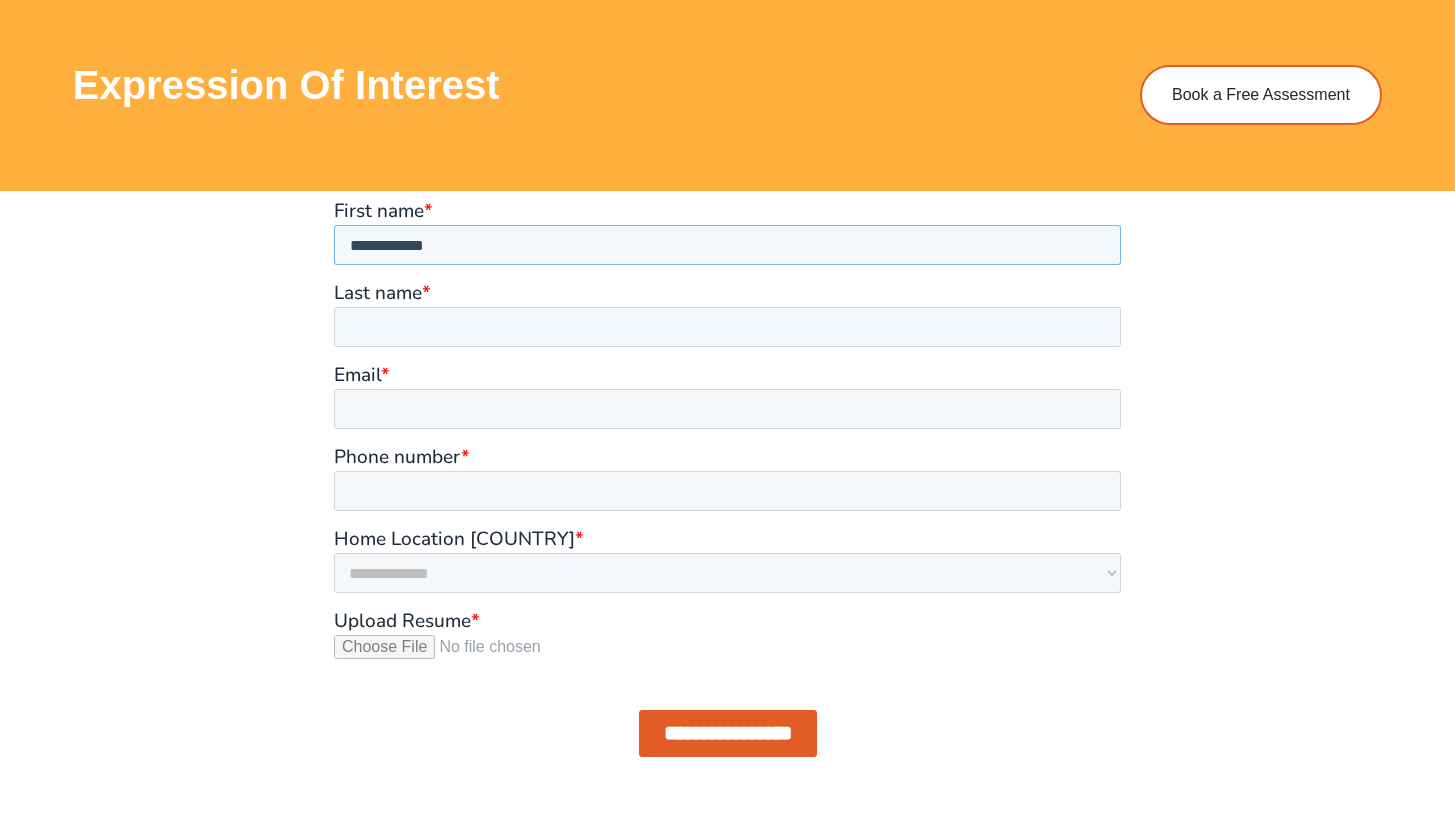 drag, startPoint x: 451, startPoint y: 245, endPoint x: 391, endPoint y: 247, distance: 60.033325 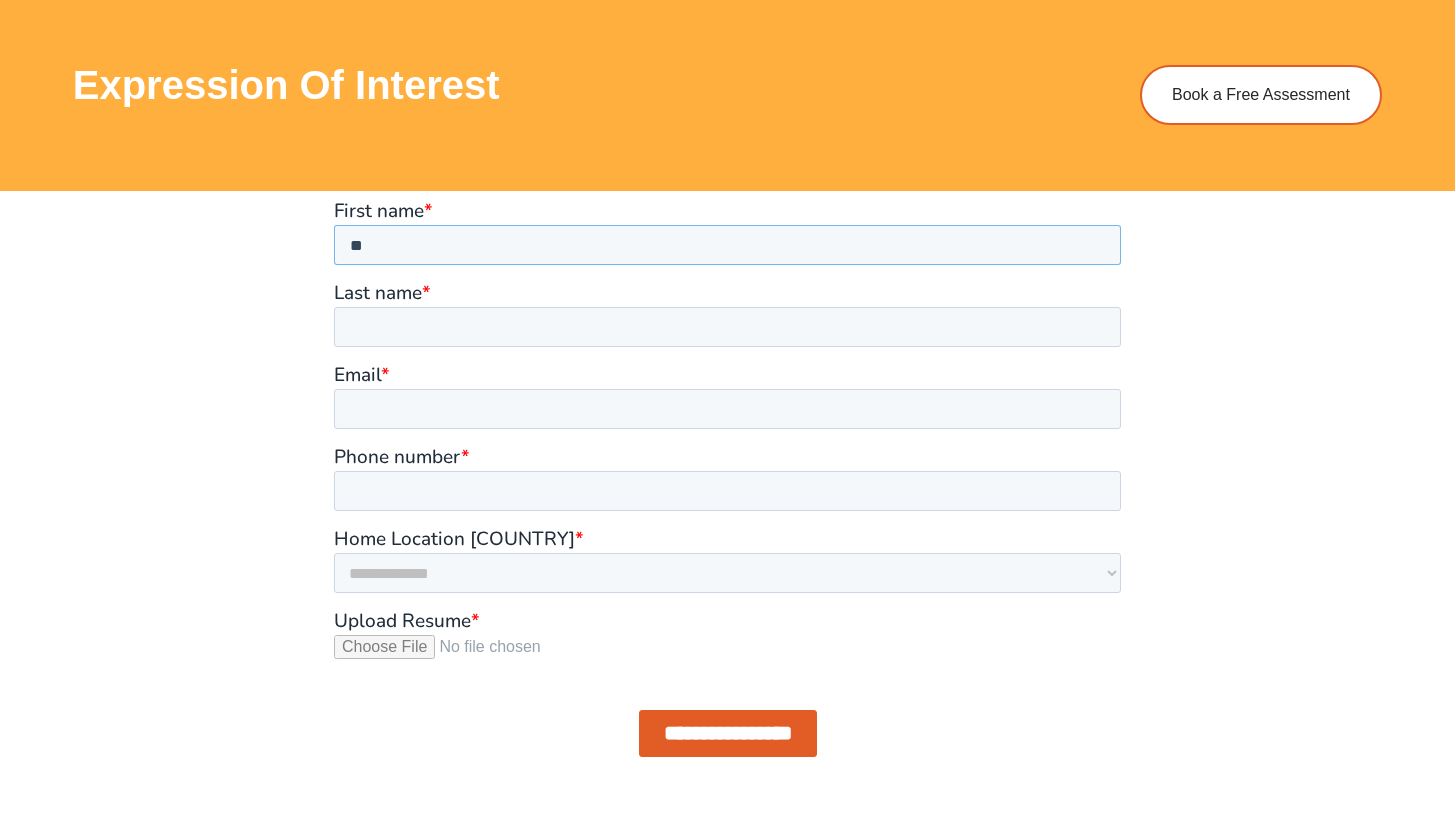 type on "*" 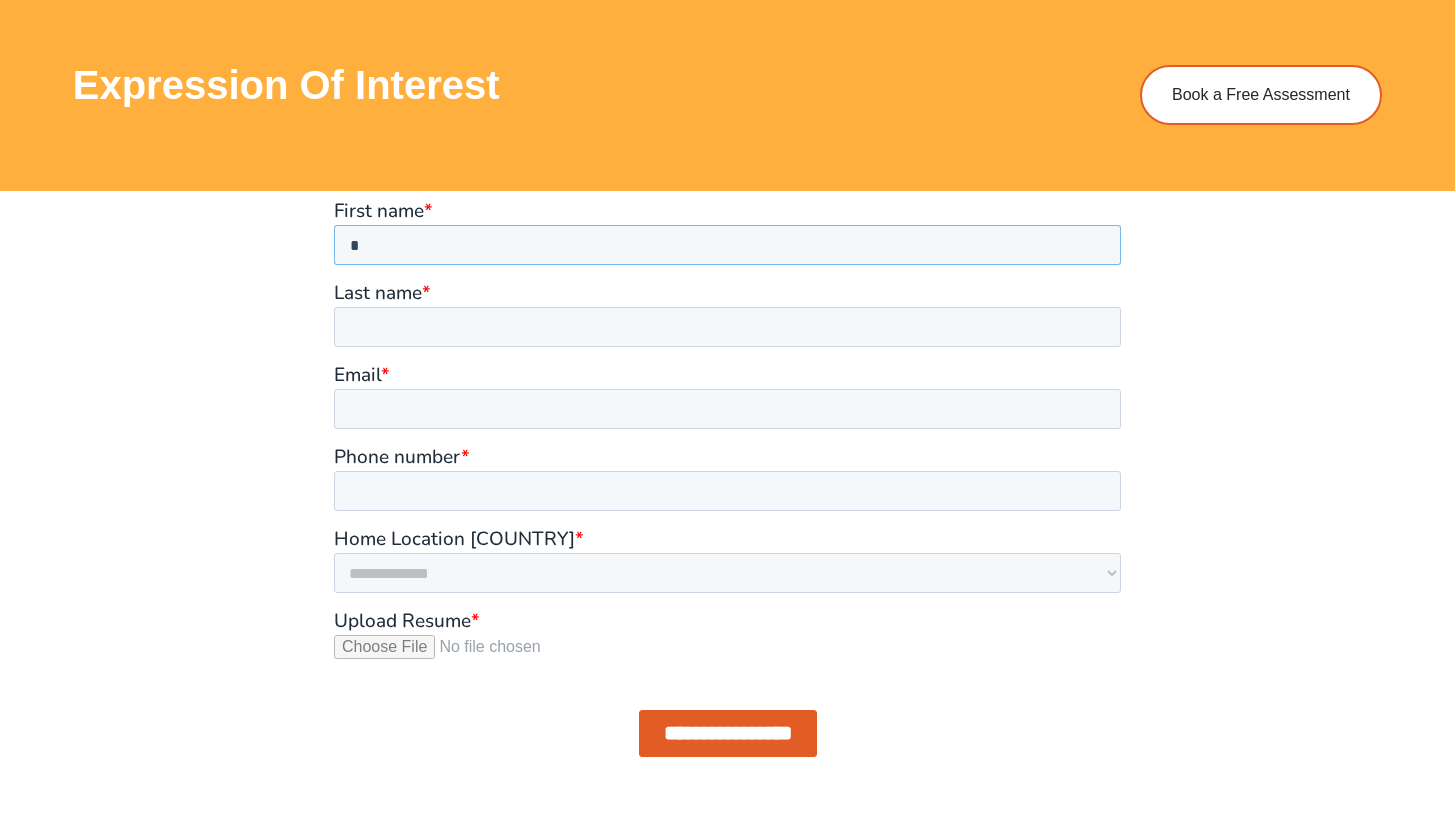 scroll, scrollTop: 1504, scrollLeft: 0, axis: vertical 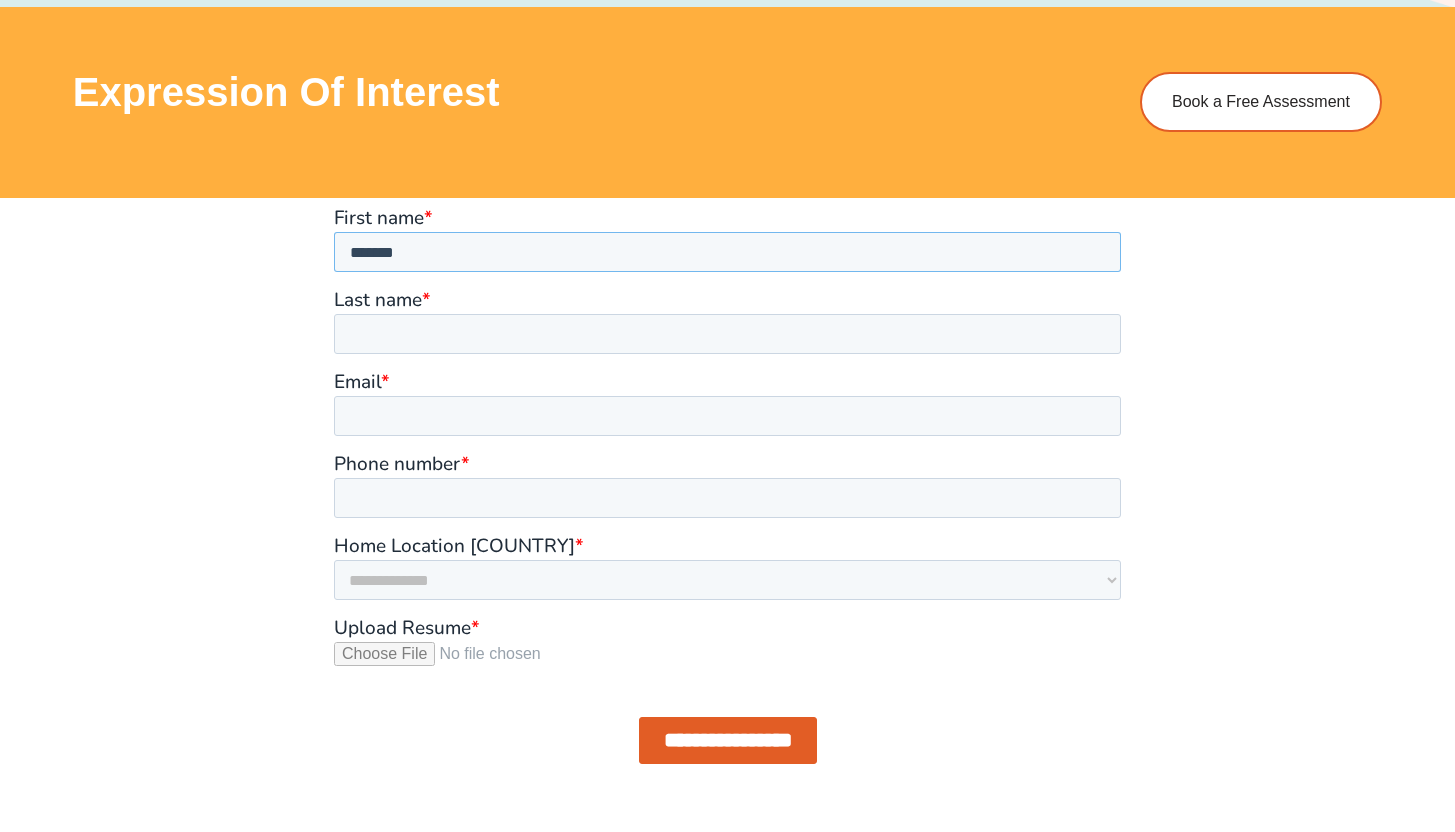type on "******" 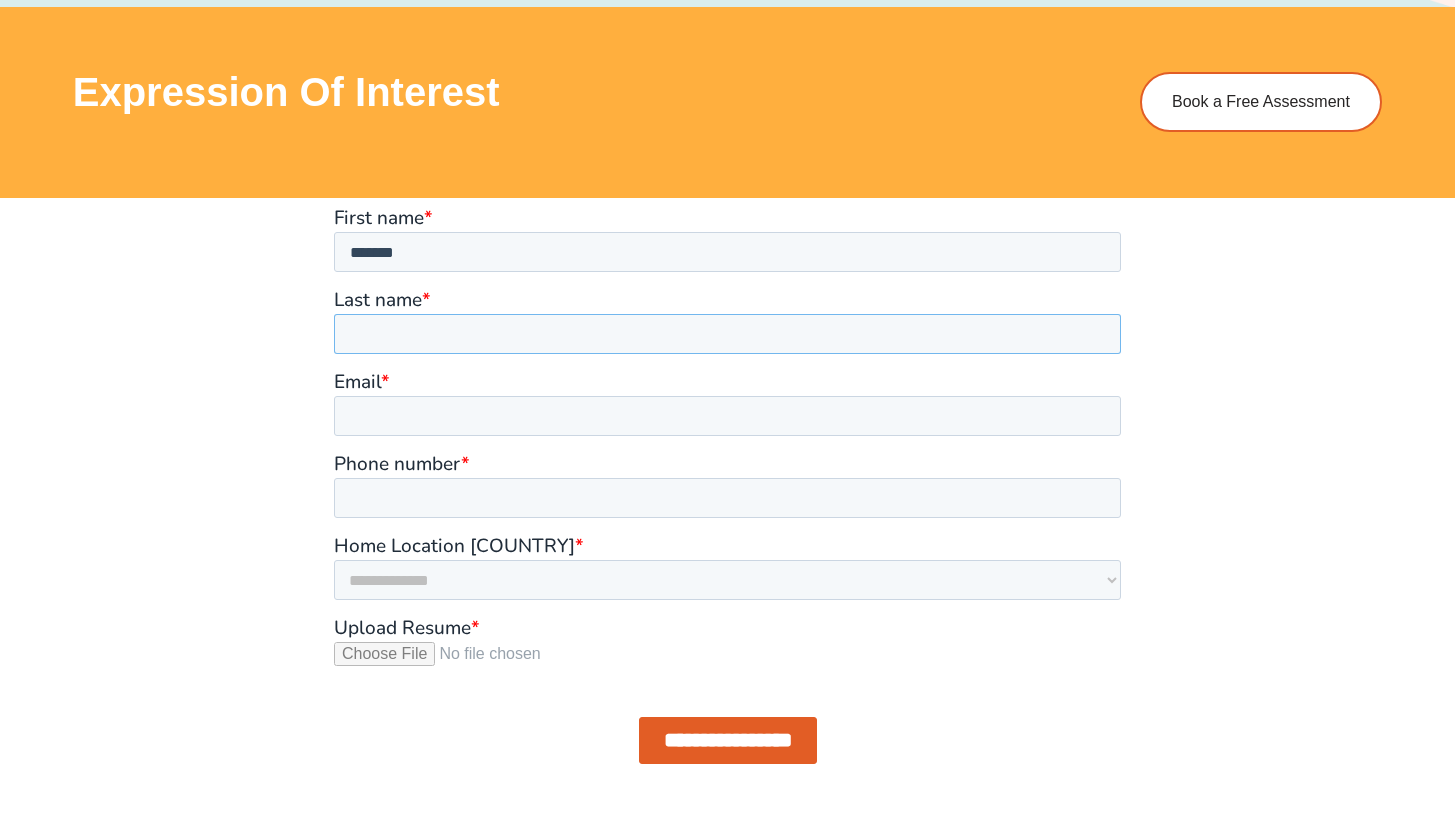 click on "Last name *" at bounding box center [727, 333] 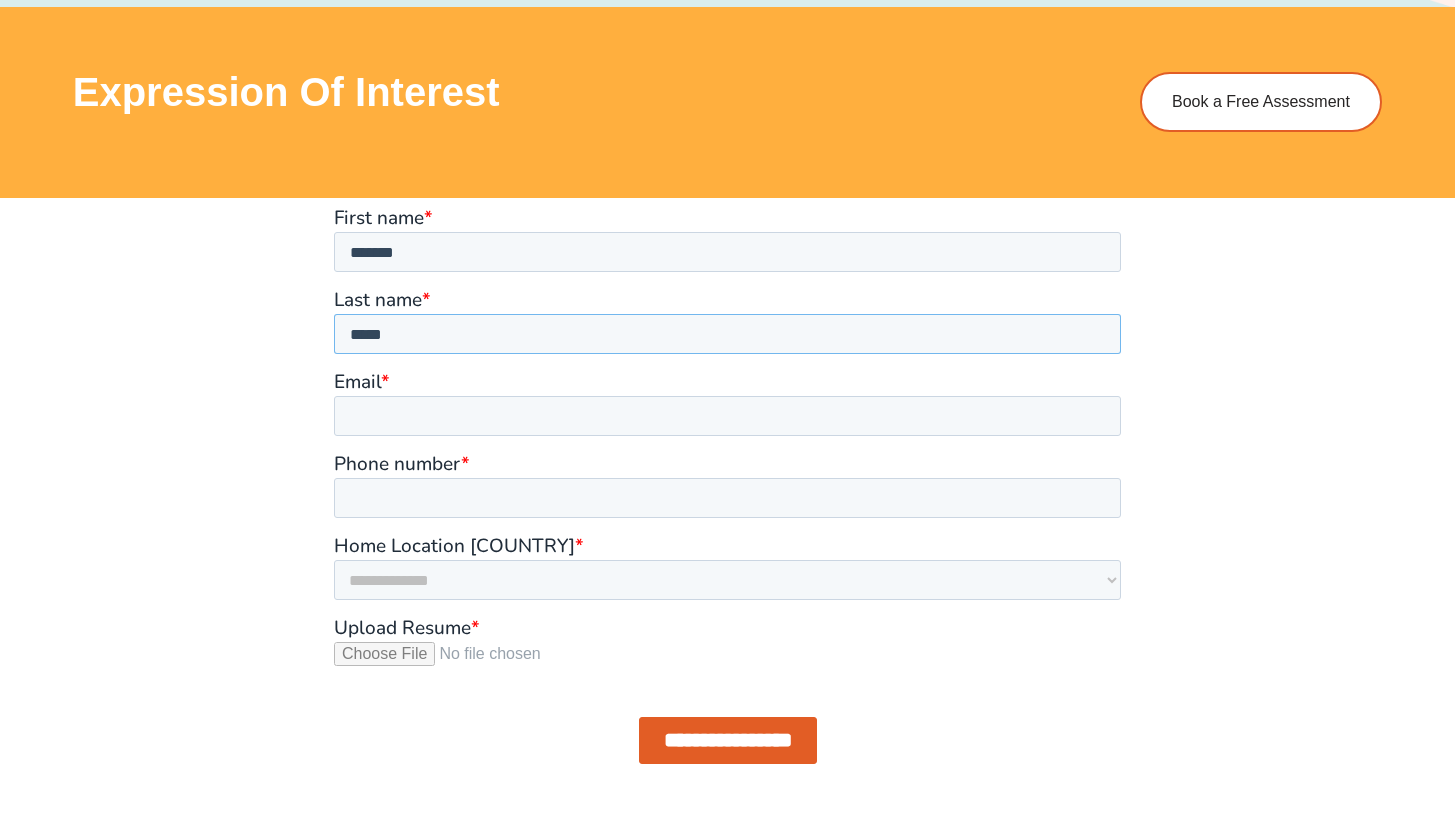 type on "*****" 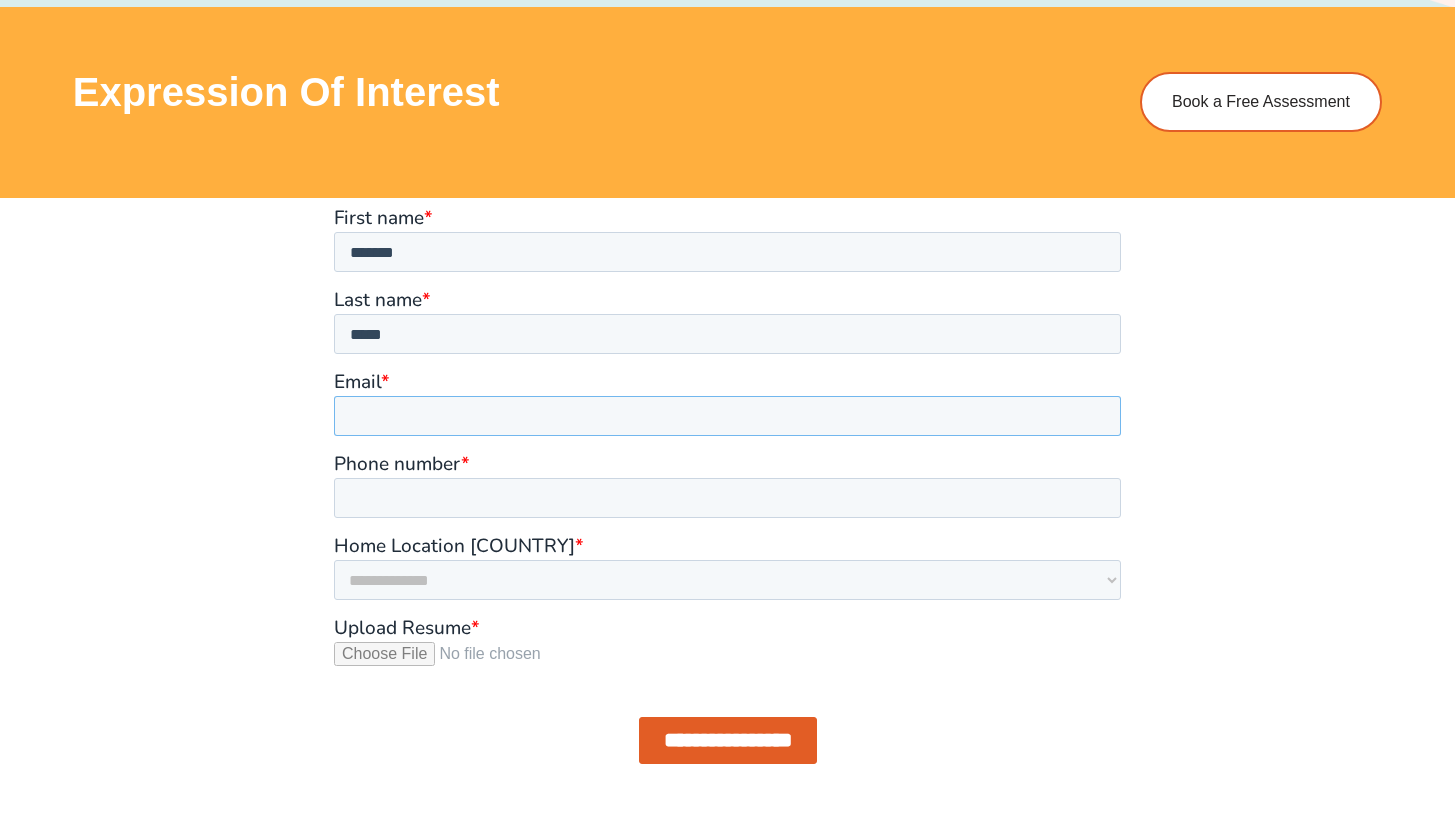click on "Email *" at bounding box center [727, 415] 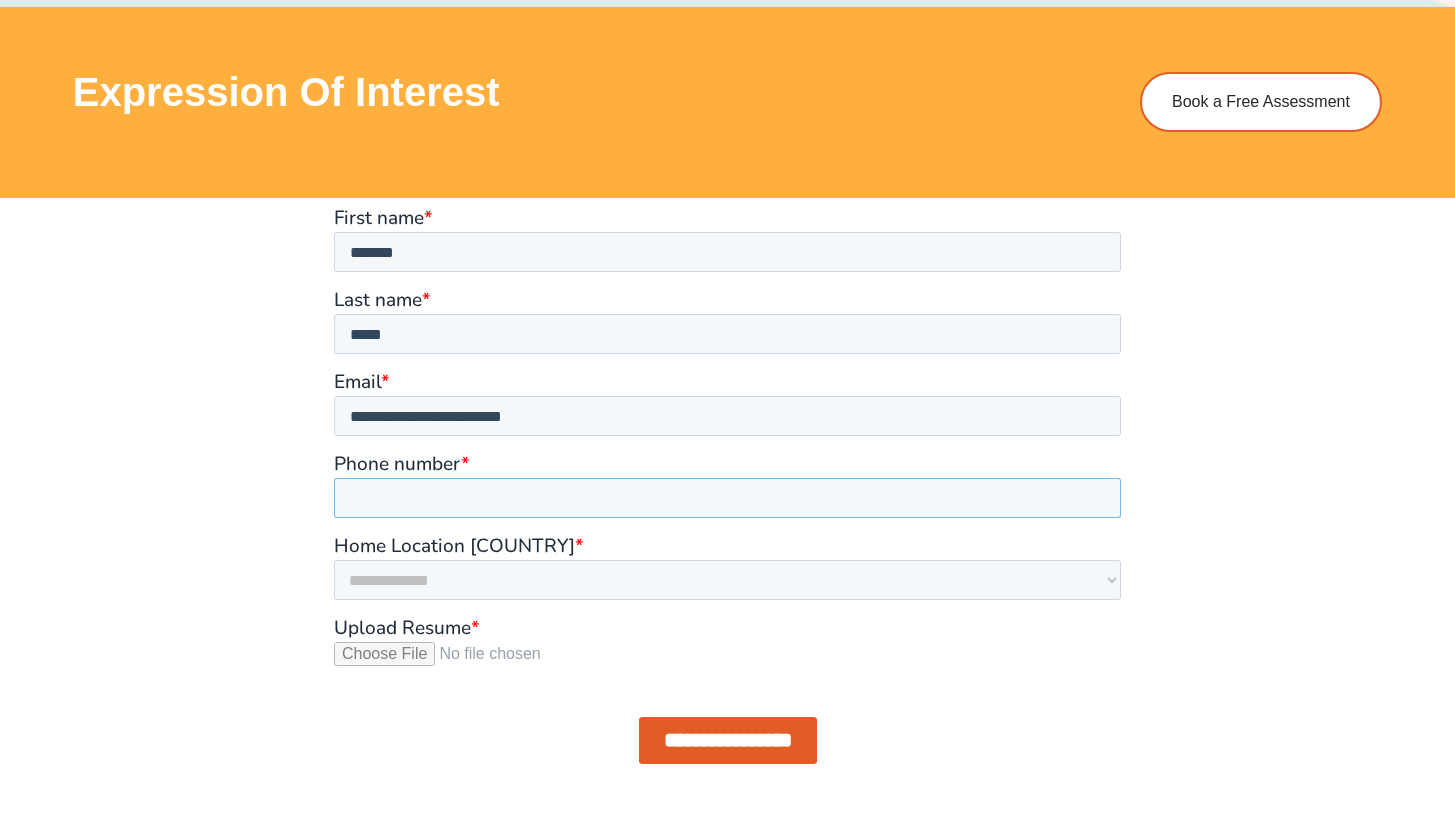 click on "Phone number *" at bounding box center (727, 497) 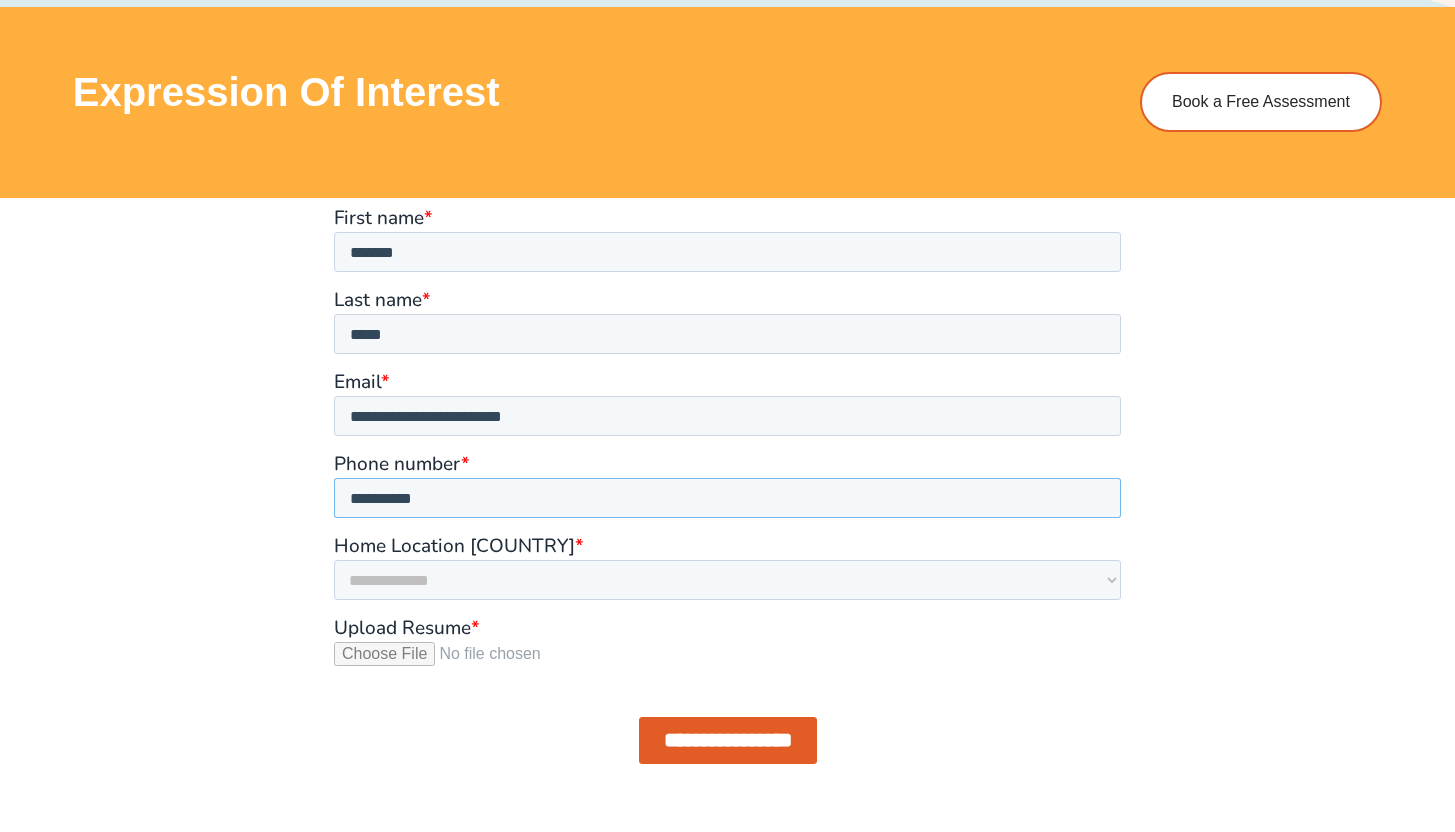 type on "**********" 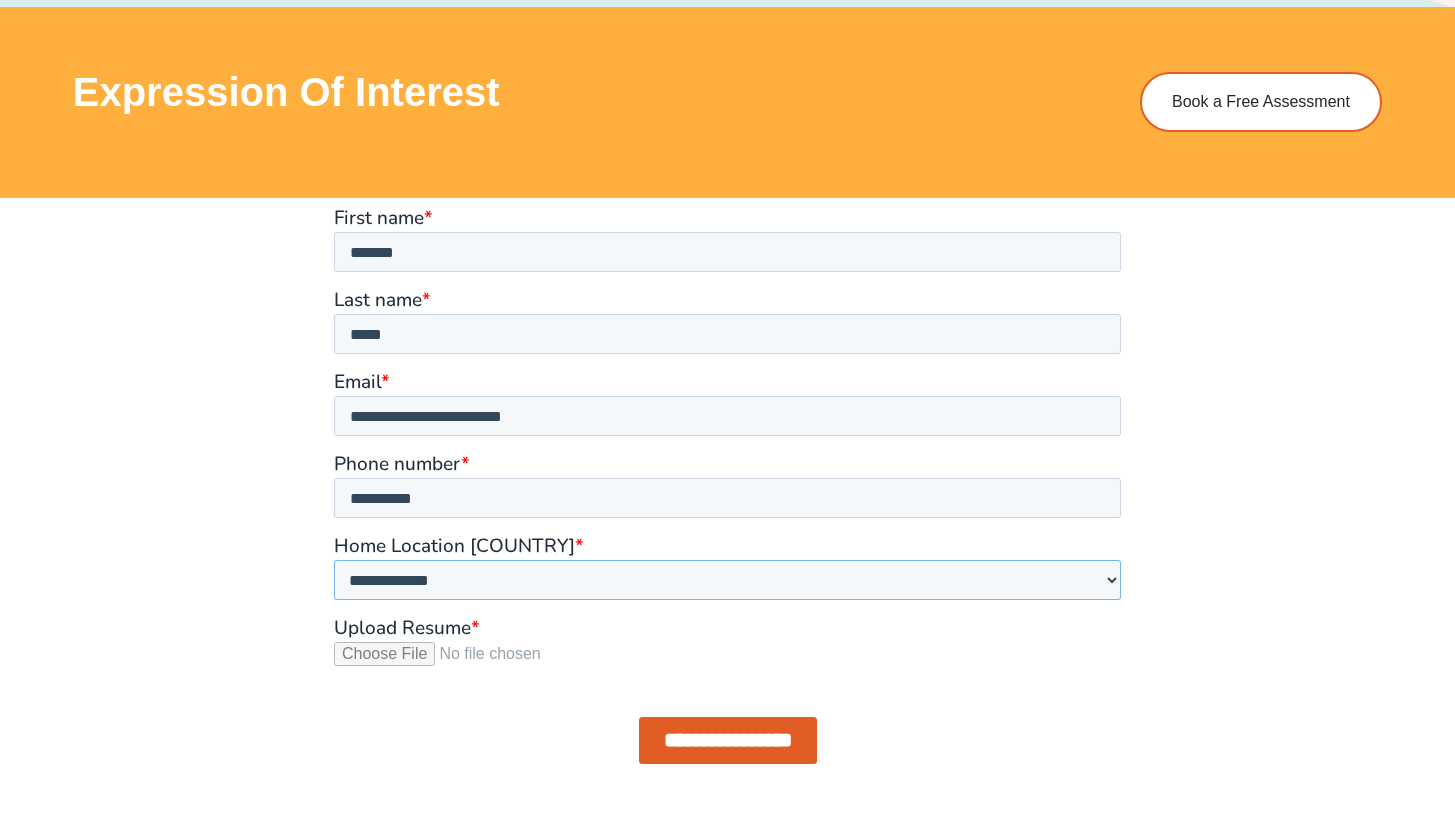 click on "**********" at bounding box center (727, 579) 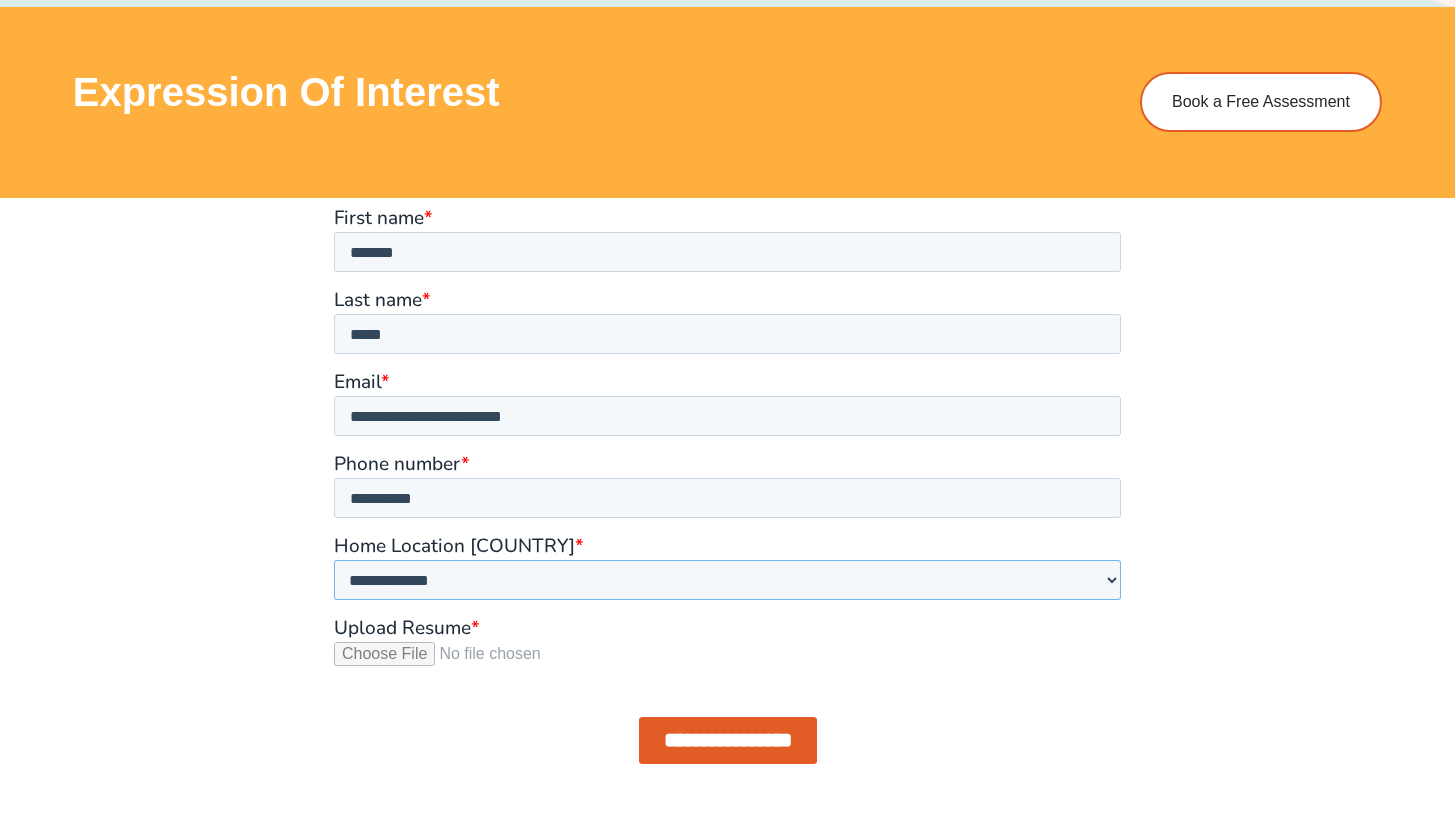 click on "**********" at bounding box center [727, 579] 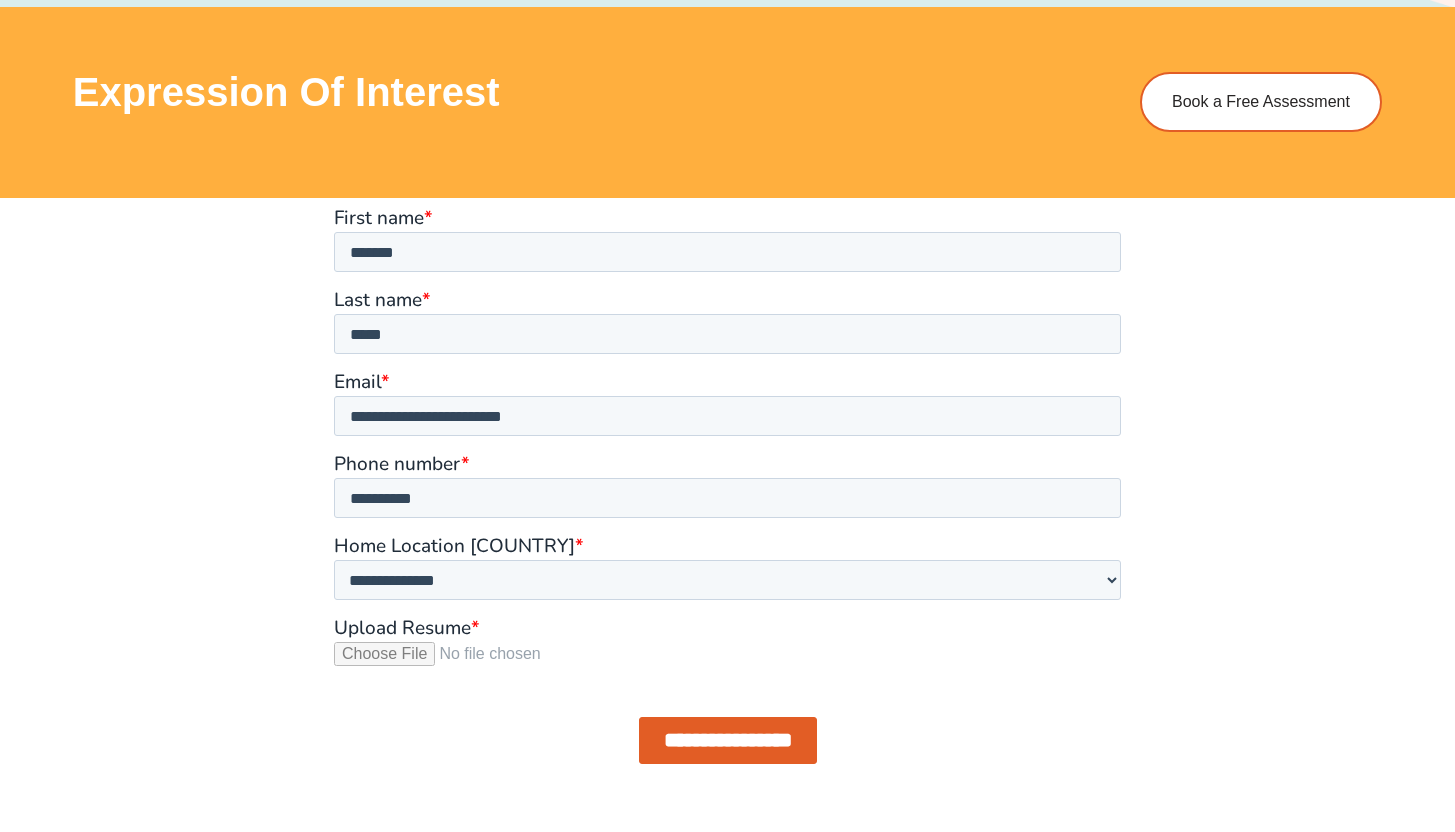 click on "Upload Resume *" at bounding box center [727, 661] 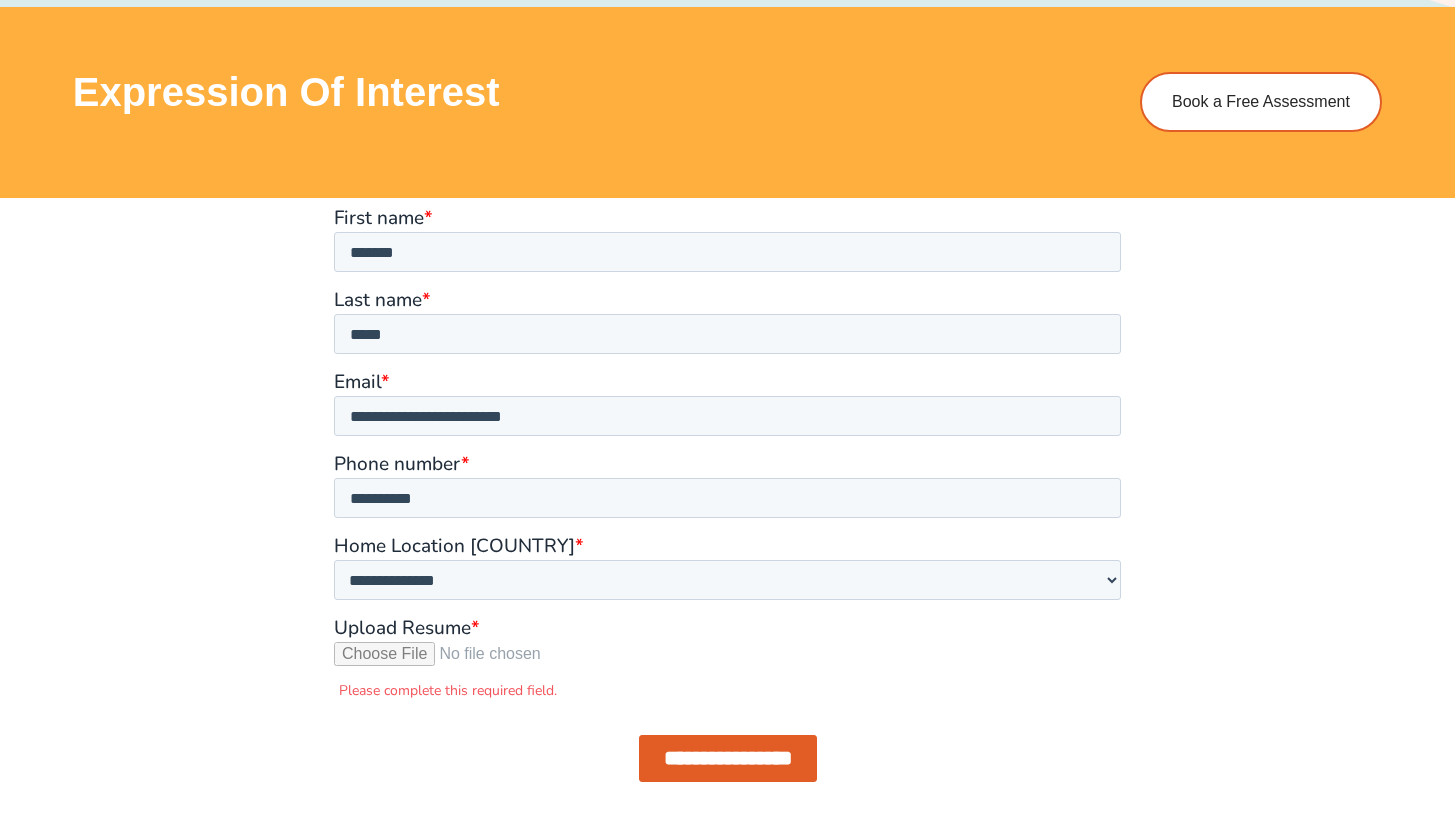 type on "**********" 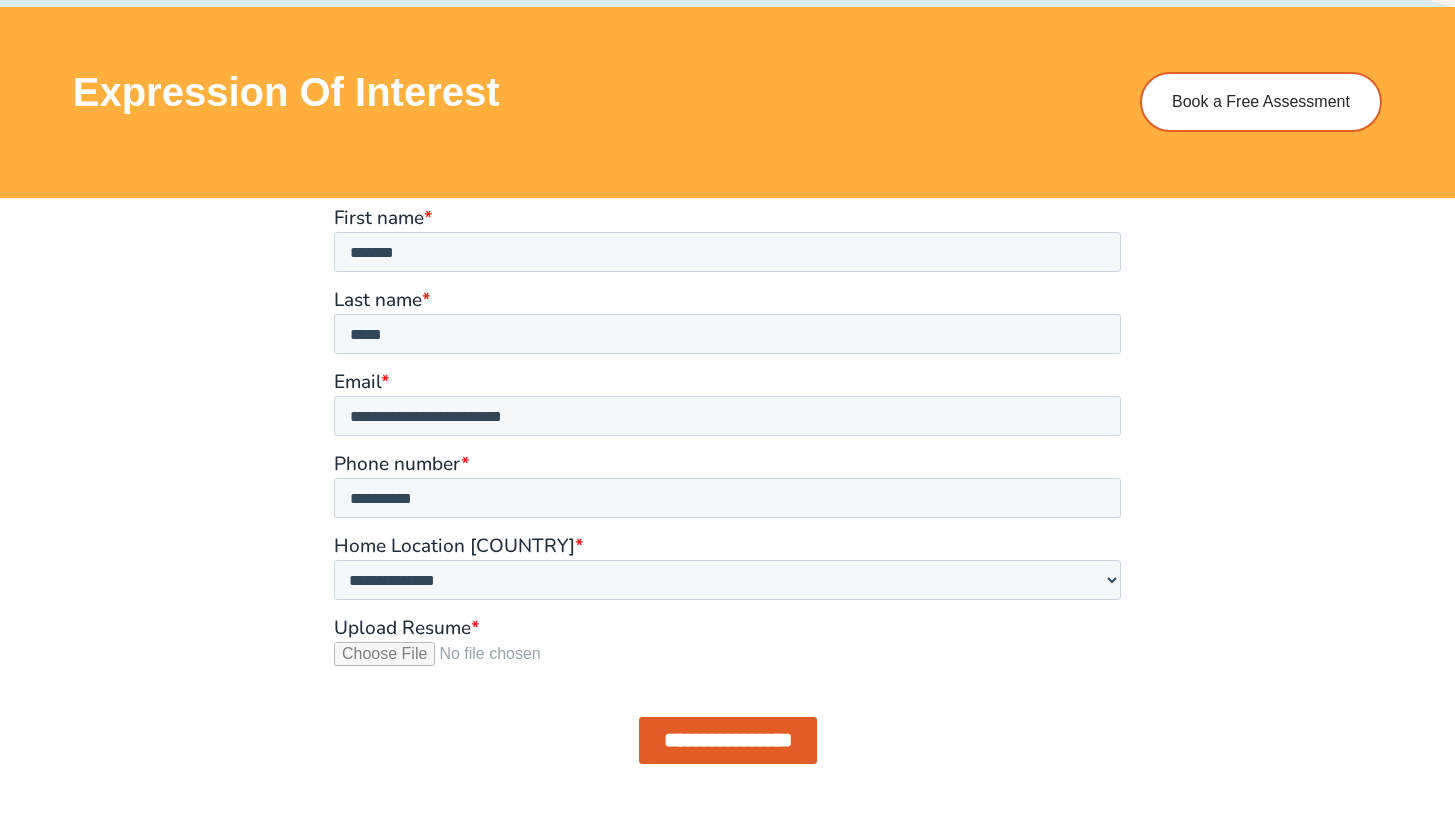 scroll, scrollTop: 1736, scrollLeft: 0, axis: vertical 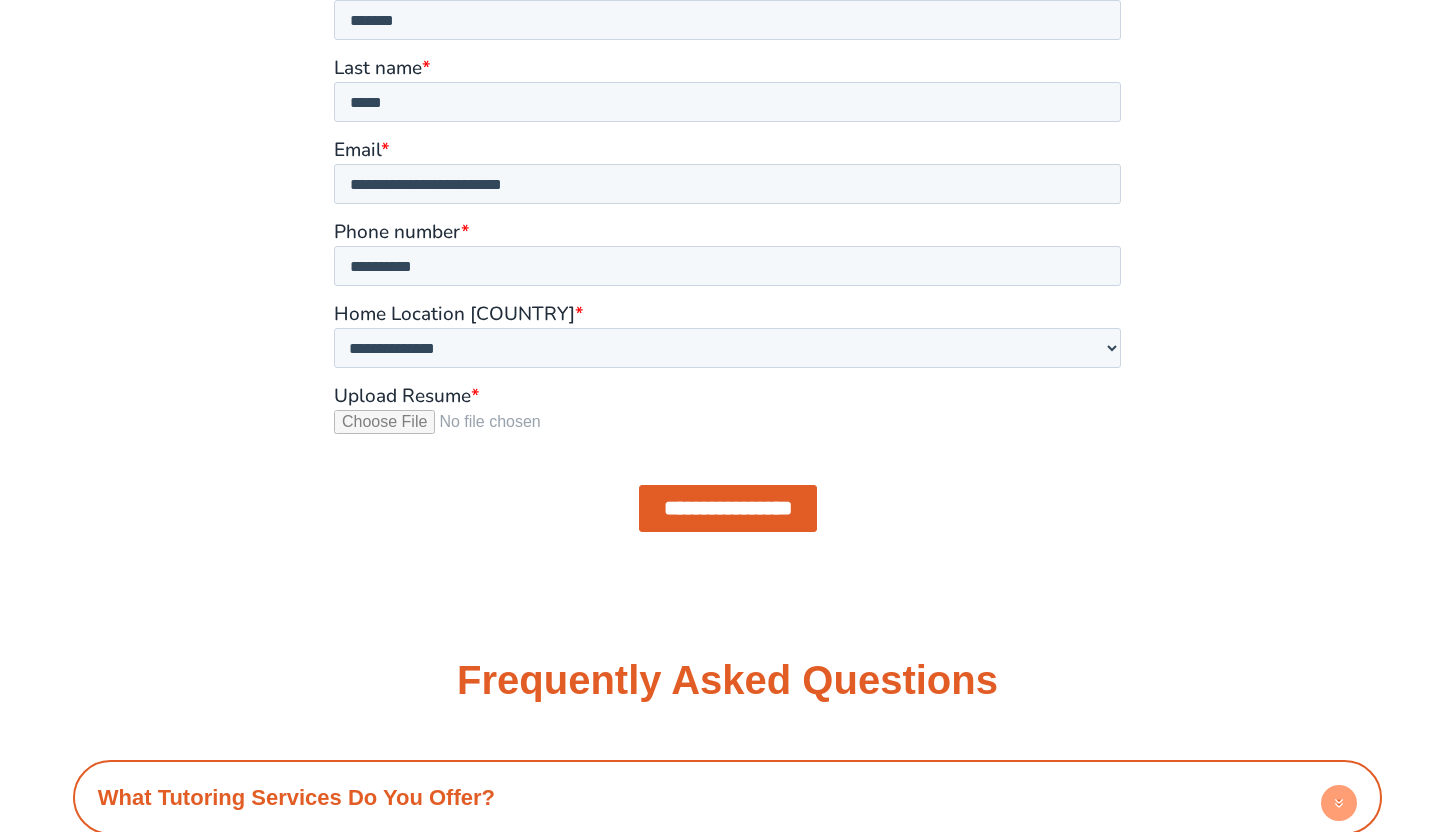 click on "**********" at bounding box center (728, 508) 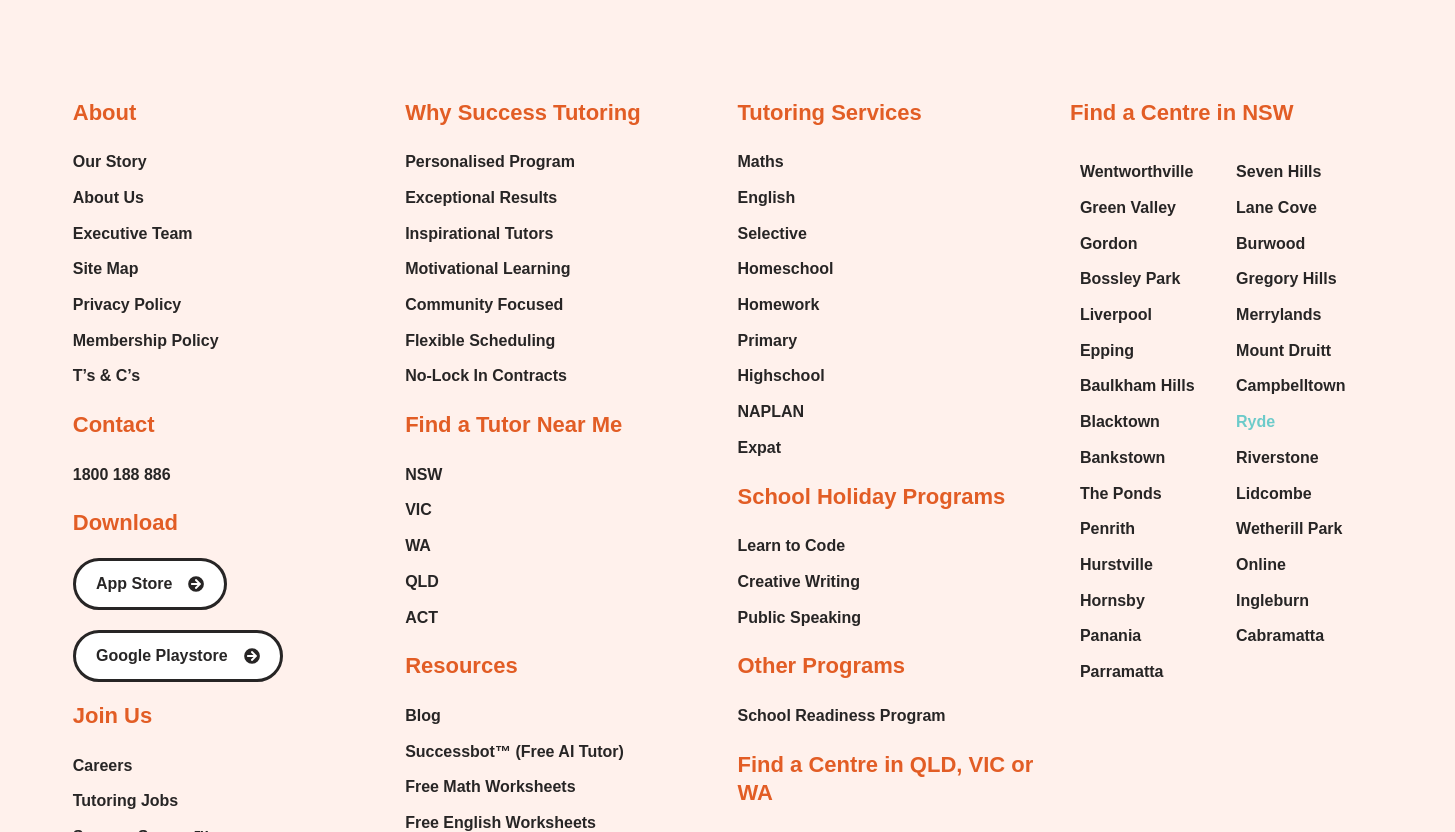 scroll, scrollTop: 3659, scrollLeft: 0, axis: vertical 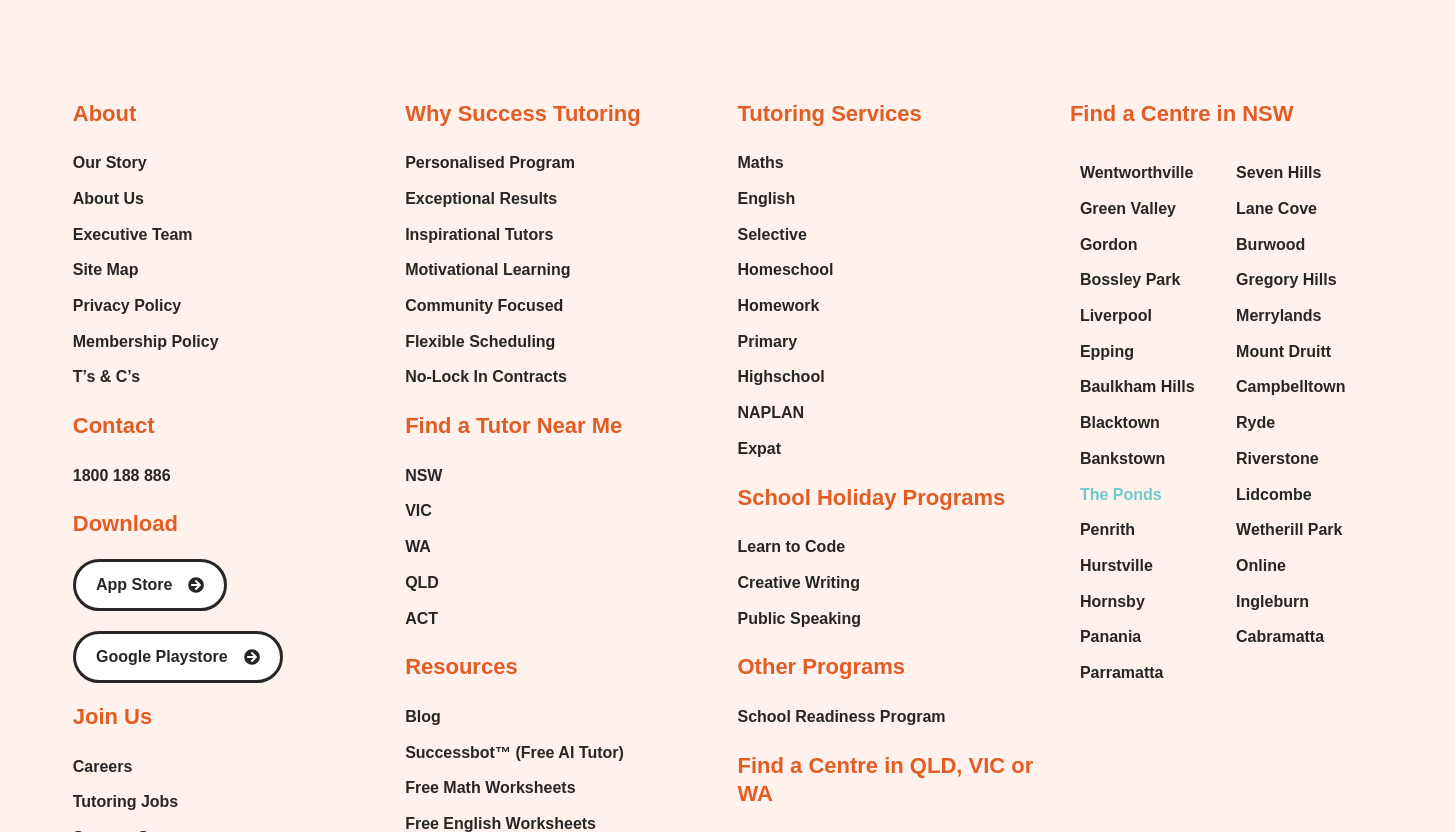 click on "The Ponds" at bounding box center (1121, 495) 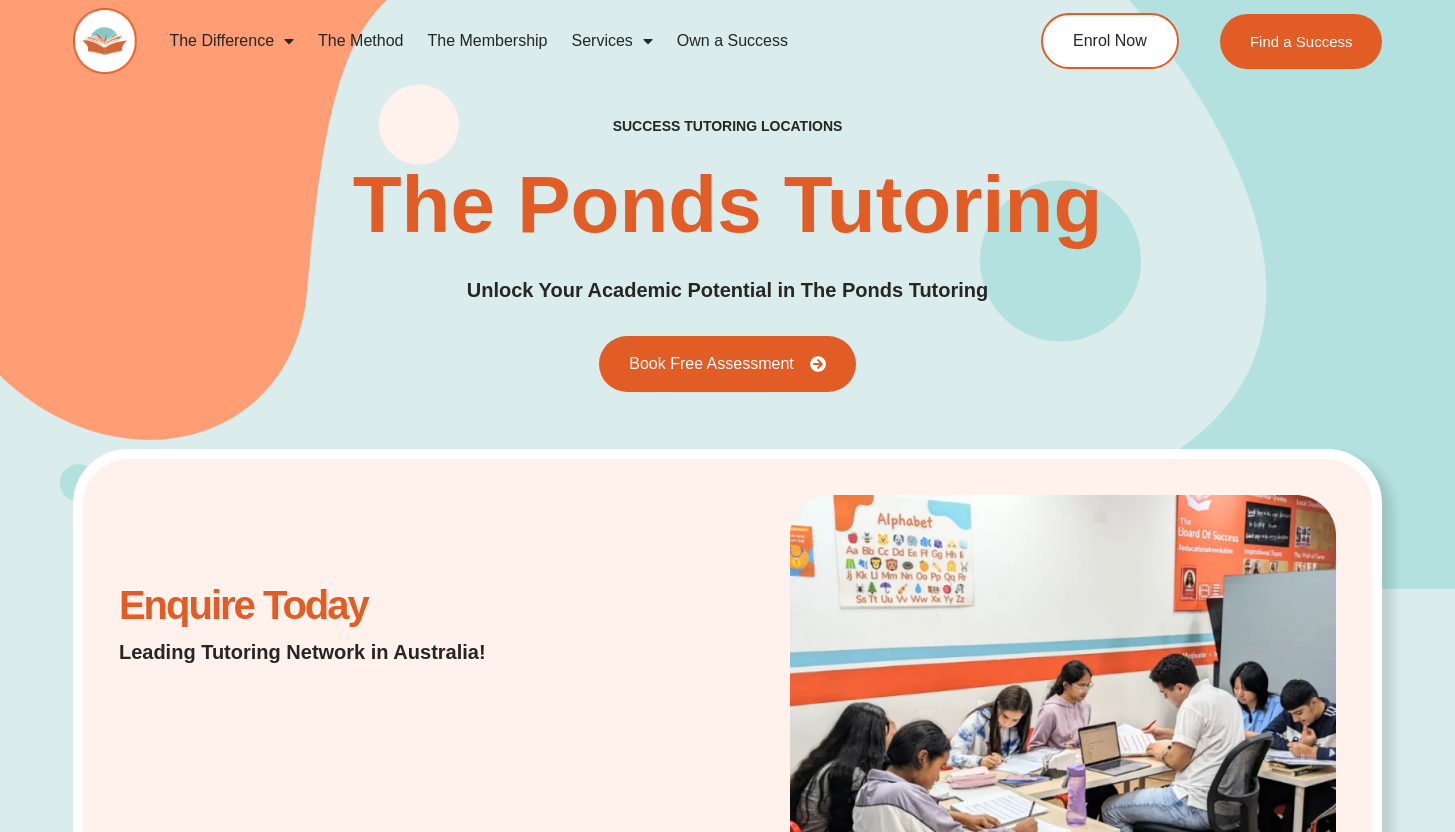 scroll, scrollTop: 0, scrollLeft: 0, axis: both 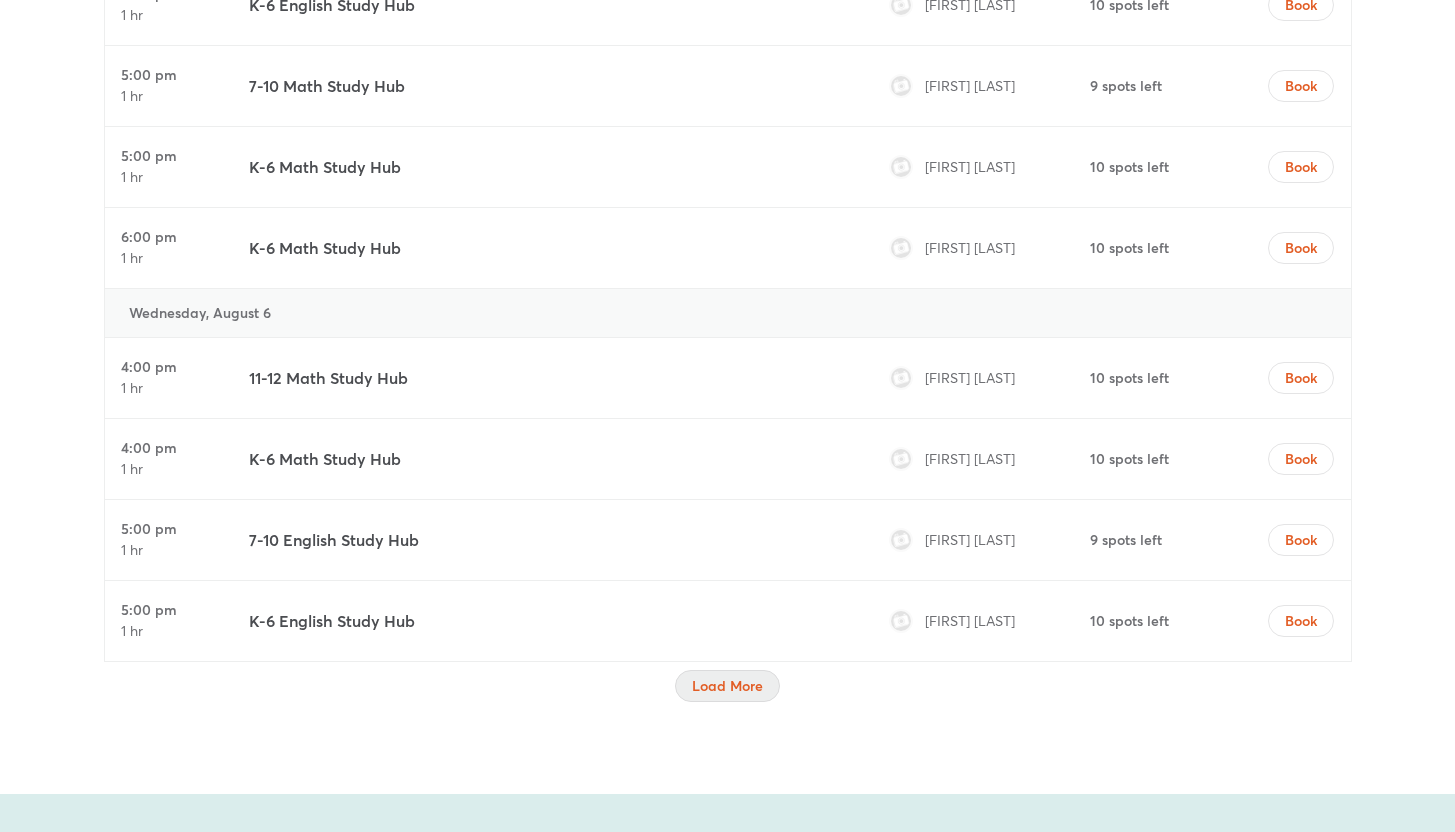 click on "Load More" at bounding box center [727, 686] 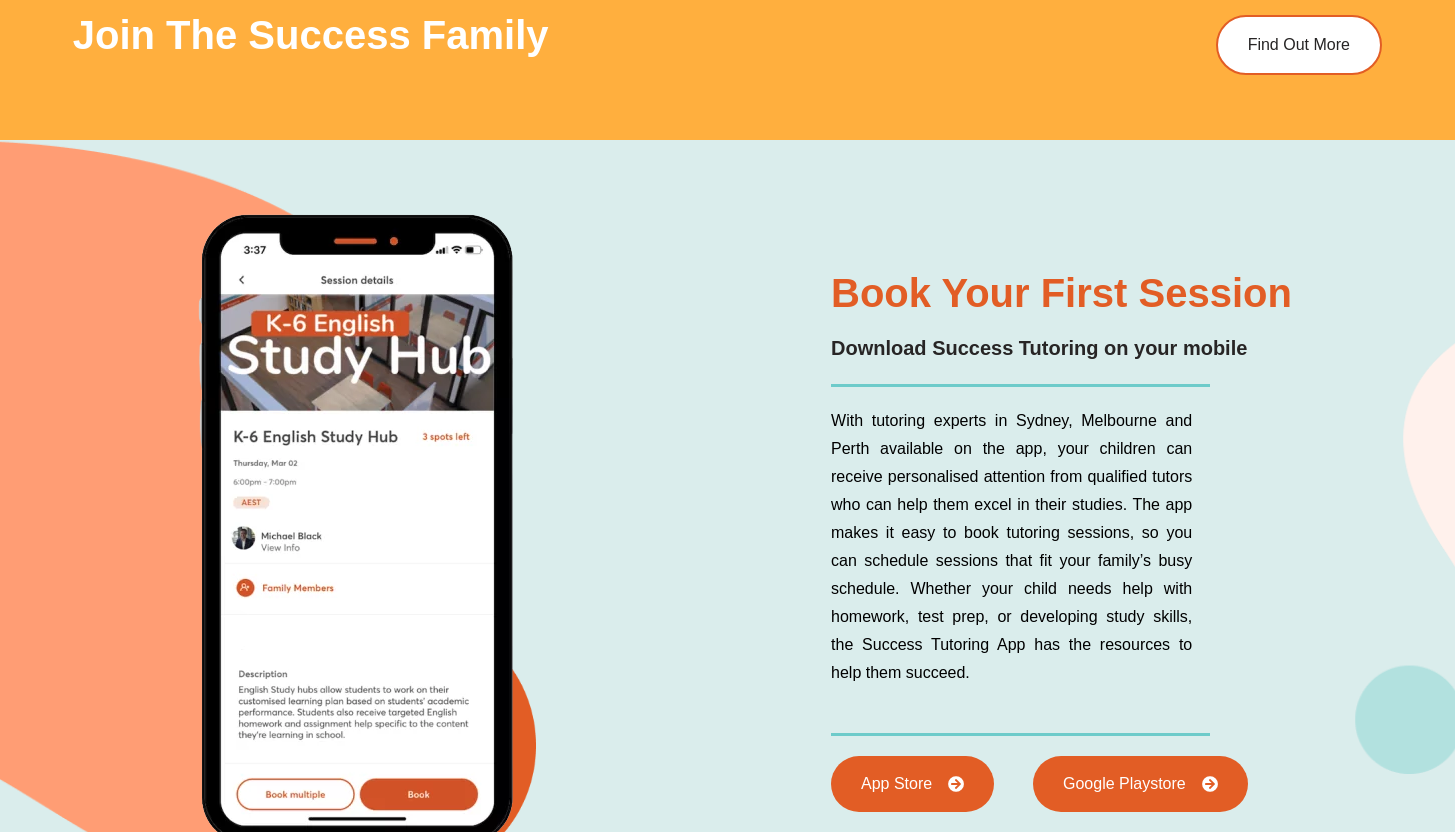 scroll, scrollTop: 9802, scrollLeft: 0, axis: vertical 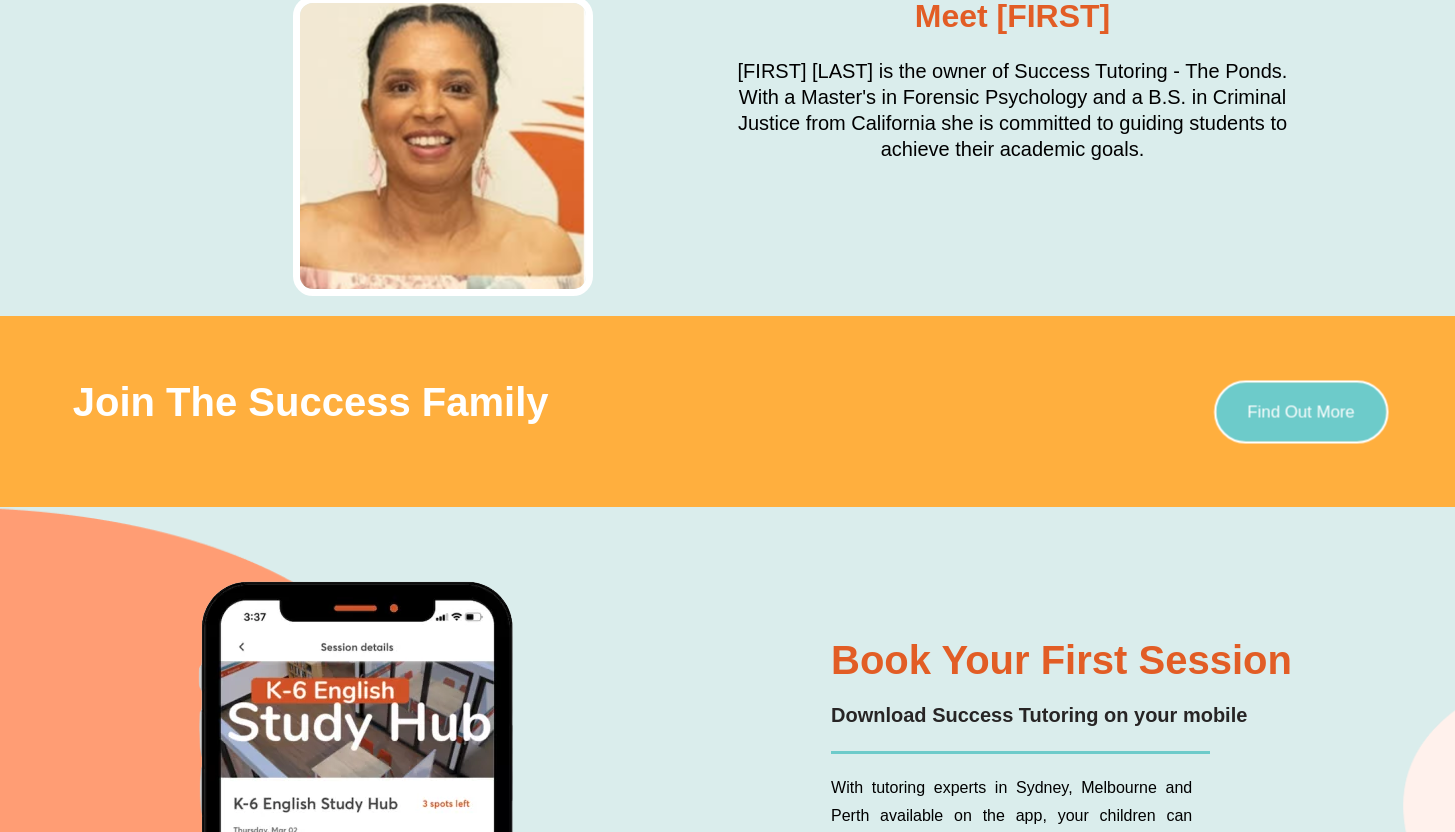 click on "Find Out More" at bounding box center [1301, 411] 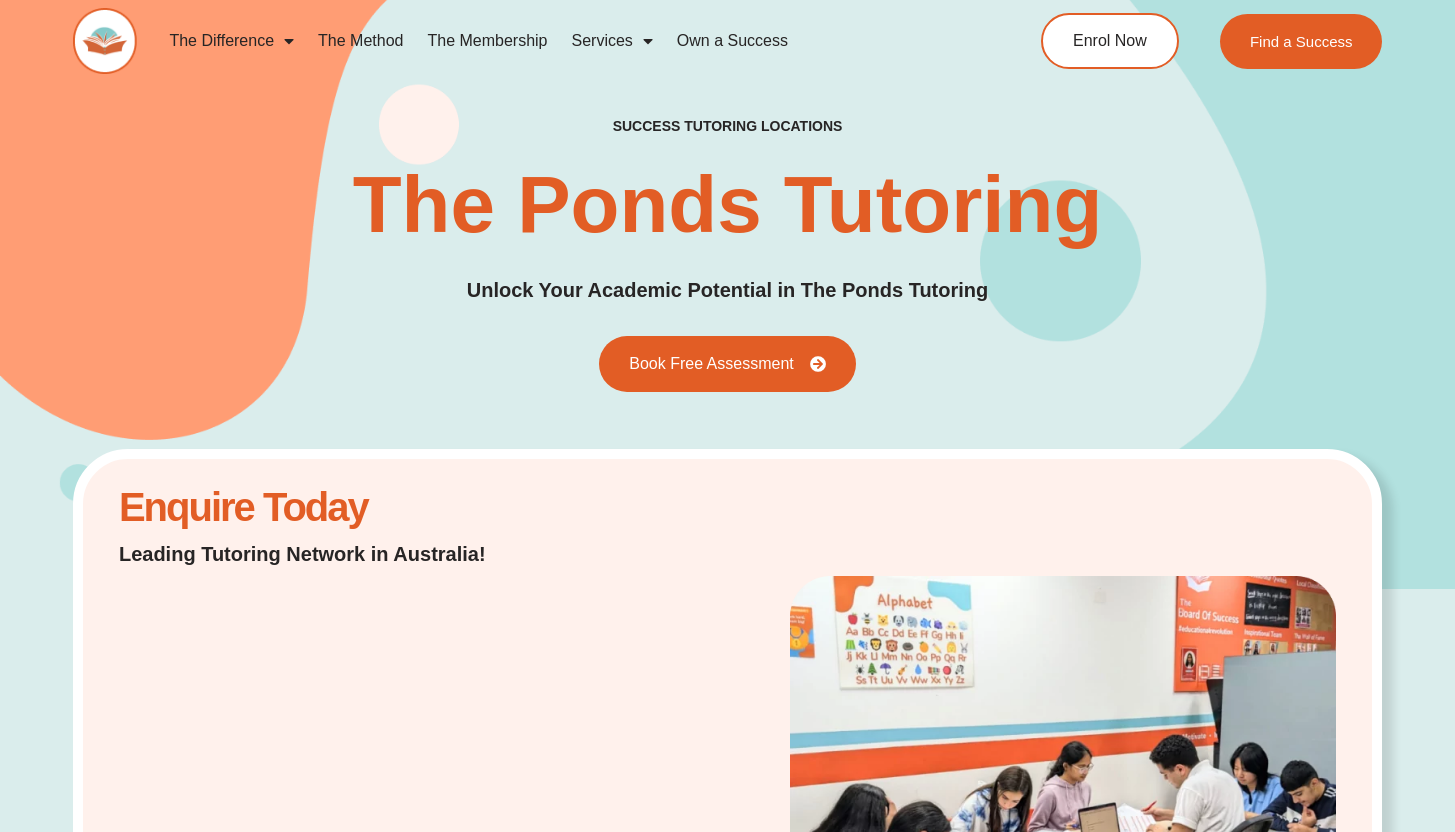 scroll, scrollTop: 5303, scrollLeft: 0, axis: vertical 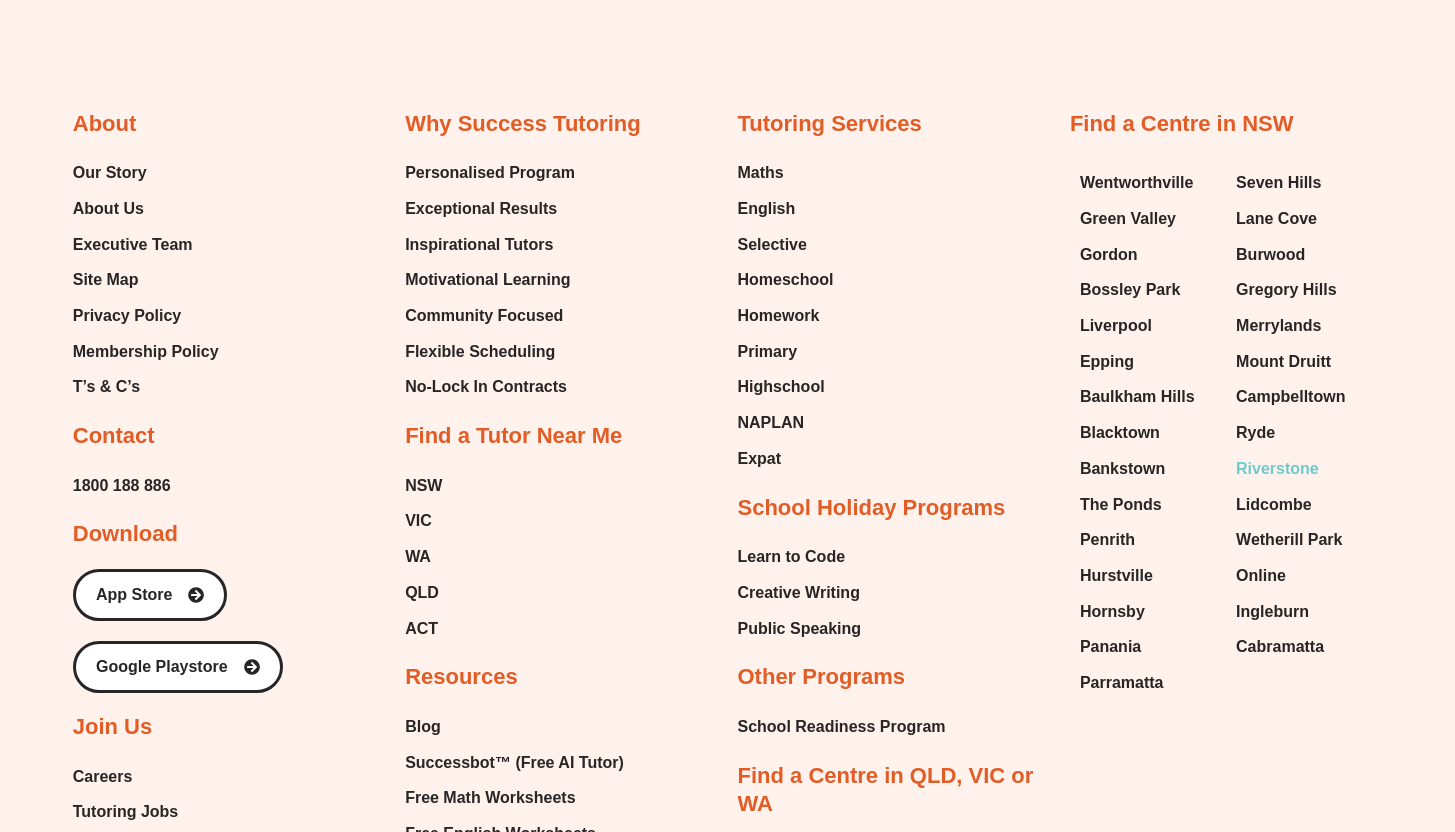 click on "Riverstone" at bounding box center (1277, 469) 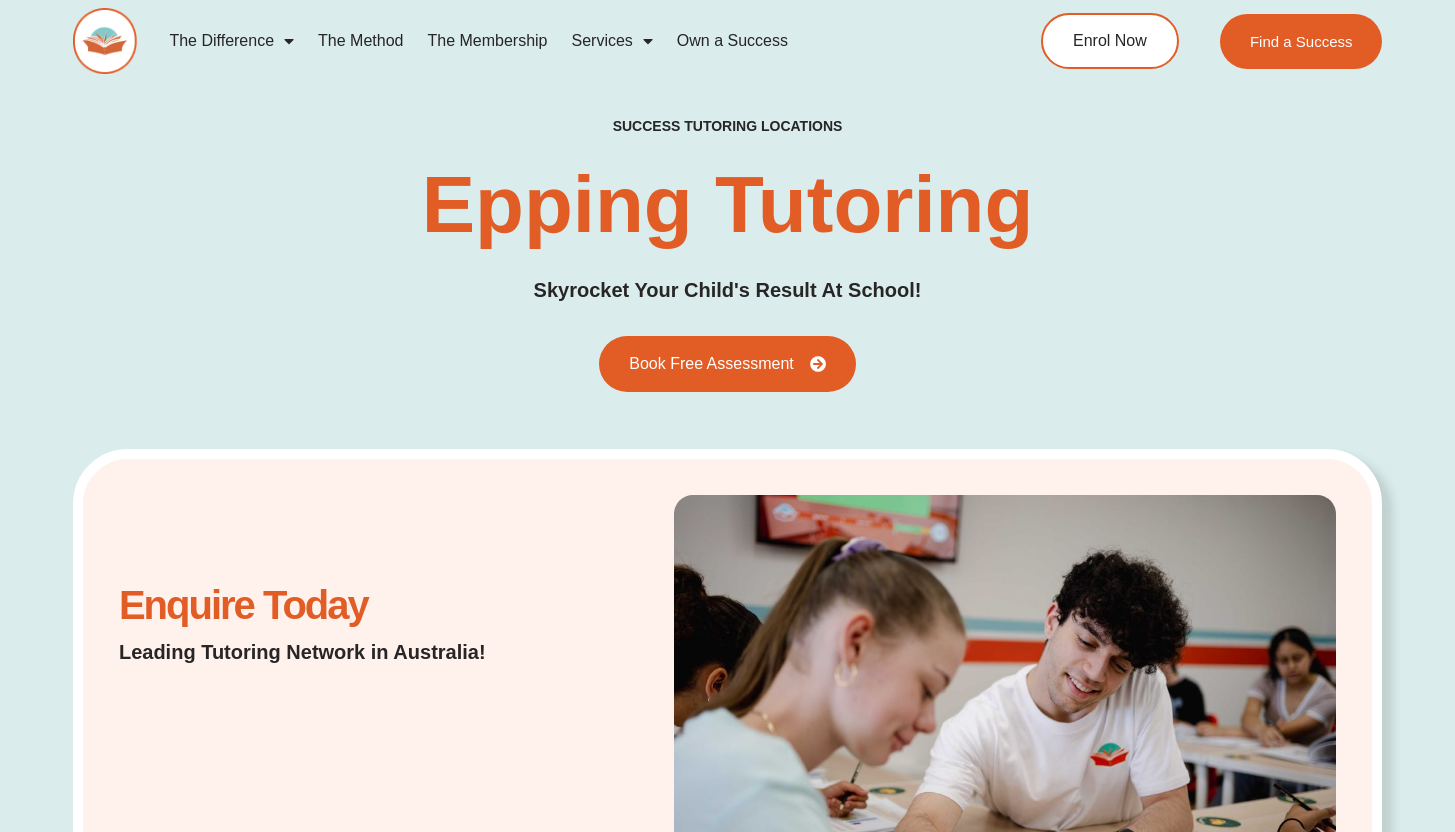 scroll, scrollTop: 0, scrollLeft: 0, axis: both 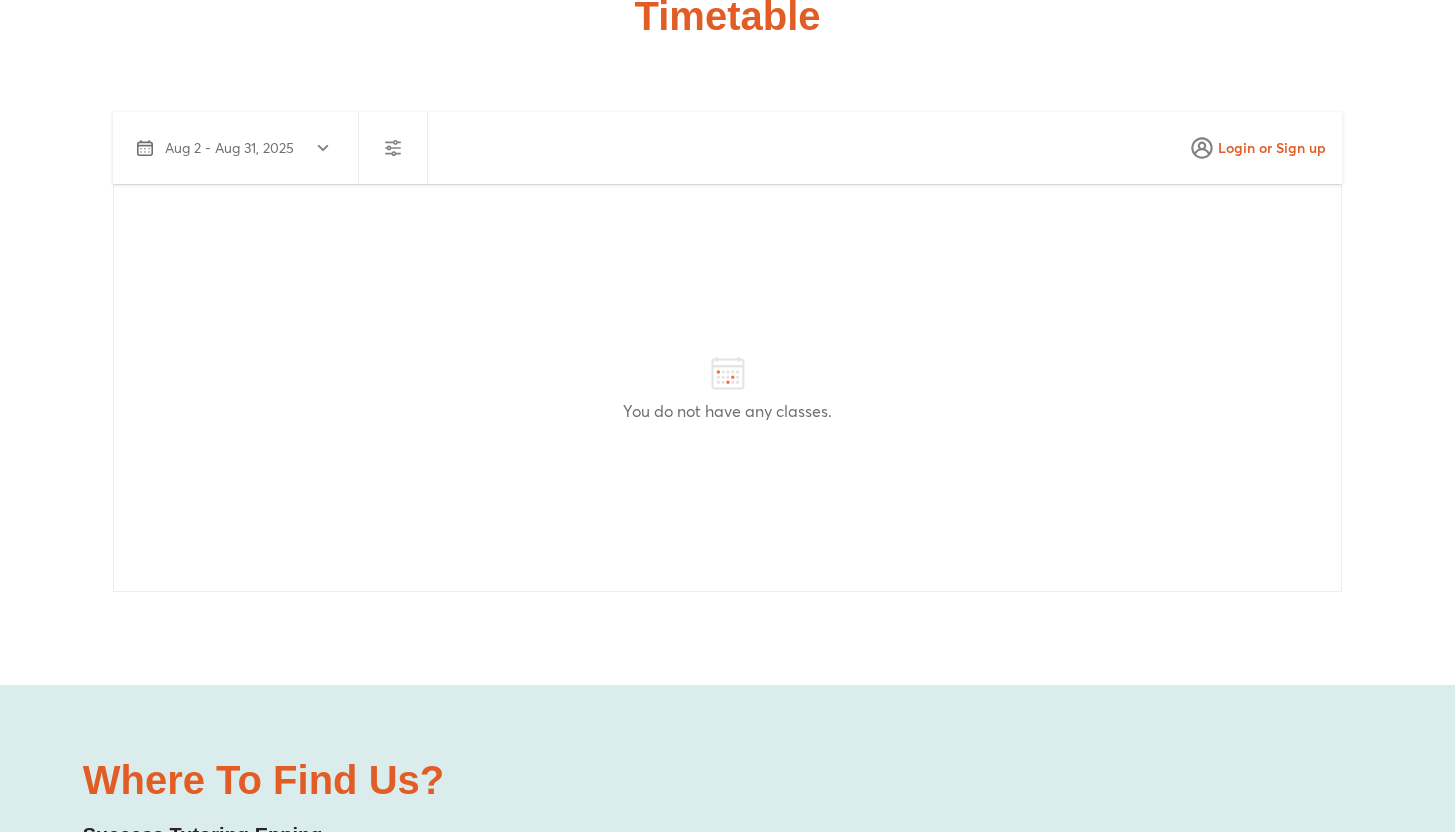click on "Aug 2 - Aug 31, 2025" at bounding box center [240, 148] 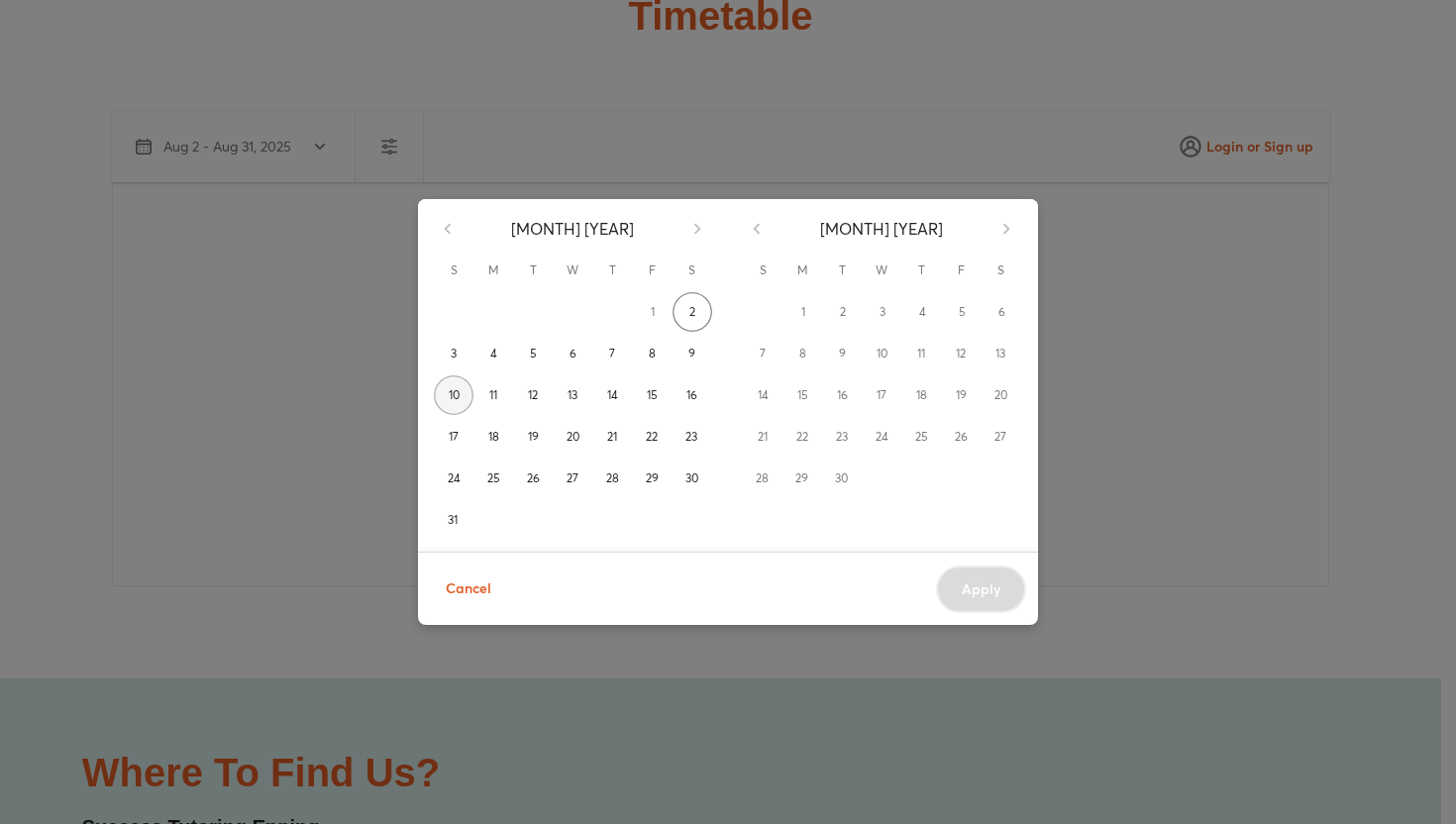 click on "10" at bounding box center (454, 395) 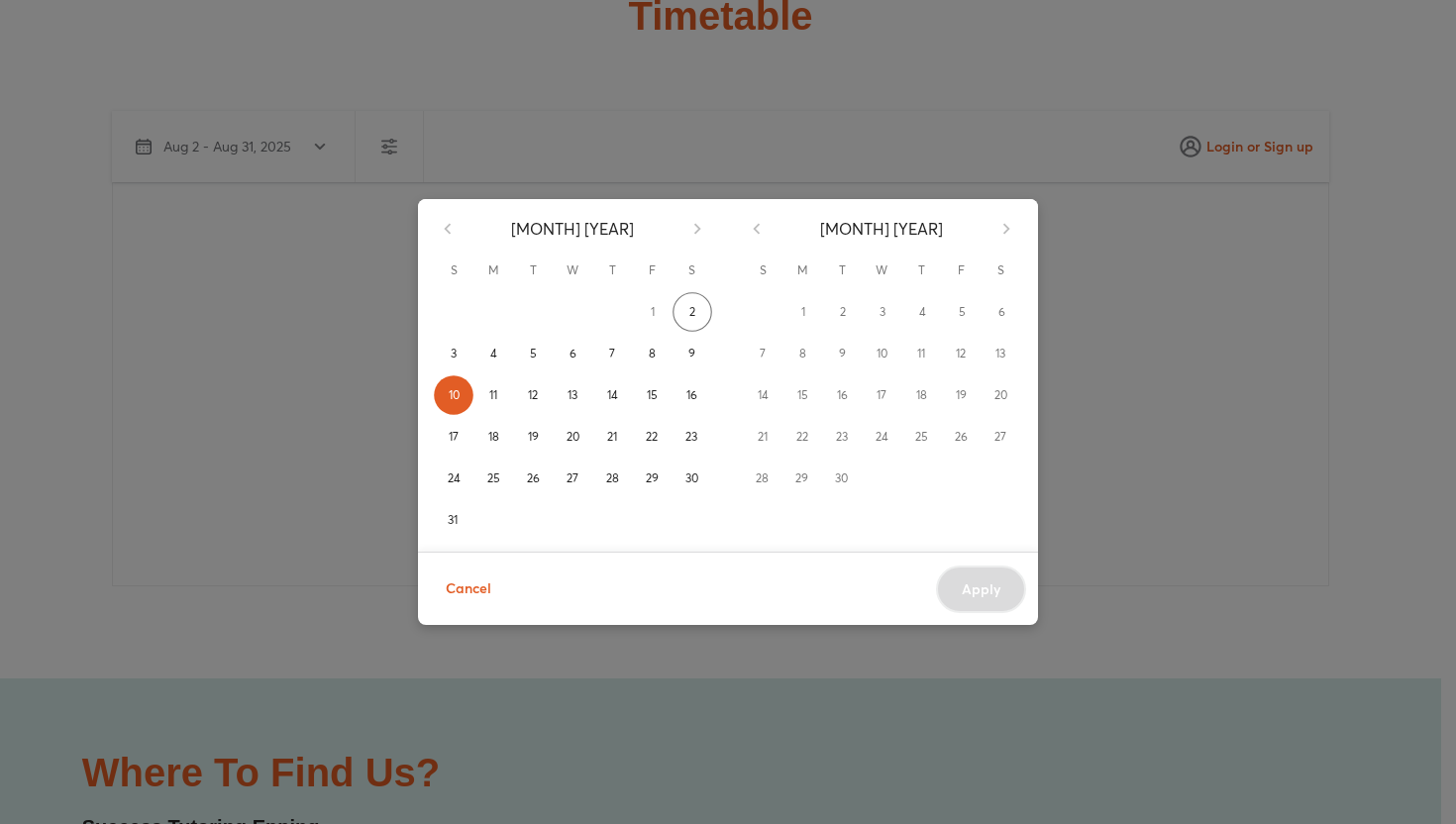 click on "August 2025 S M T W T F S 1 2 3 4 5 6 7 8 9 10 11 12 13 14 15 16 17 18 19 20 21 22 23 24 25 26 27 28 29 30 31 September 2025 S M T W T F S 1 2 3 4 5 6 7 8 9 10 11 12 13 14 15 16 17 18 19 20 21 22 23 24 25 26 27 28 29 30 Cancel Apply" at bounding box center (728, 412) 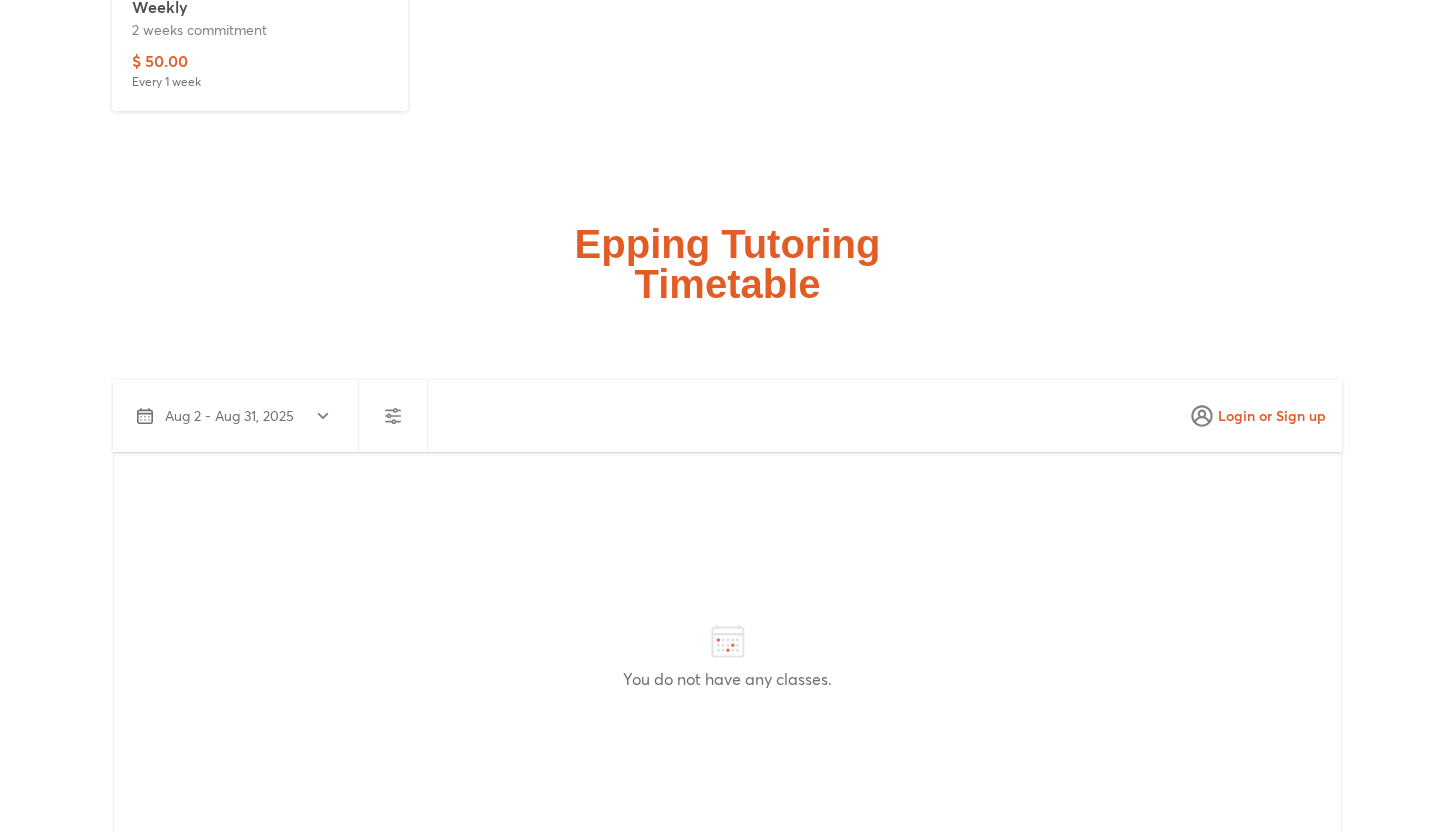 scroll, scrollTop: 5280, scrollLeft: 0, axis: vertical 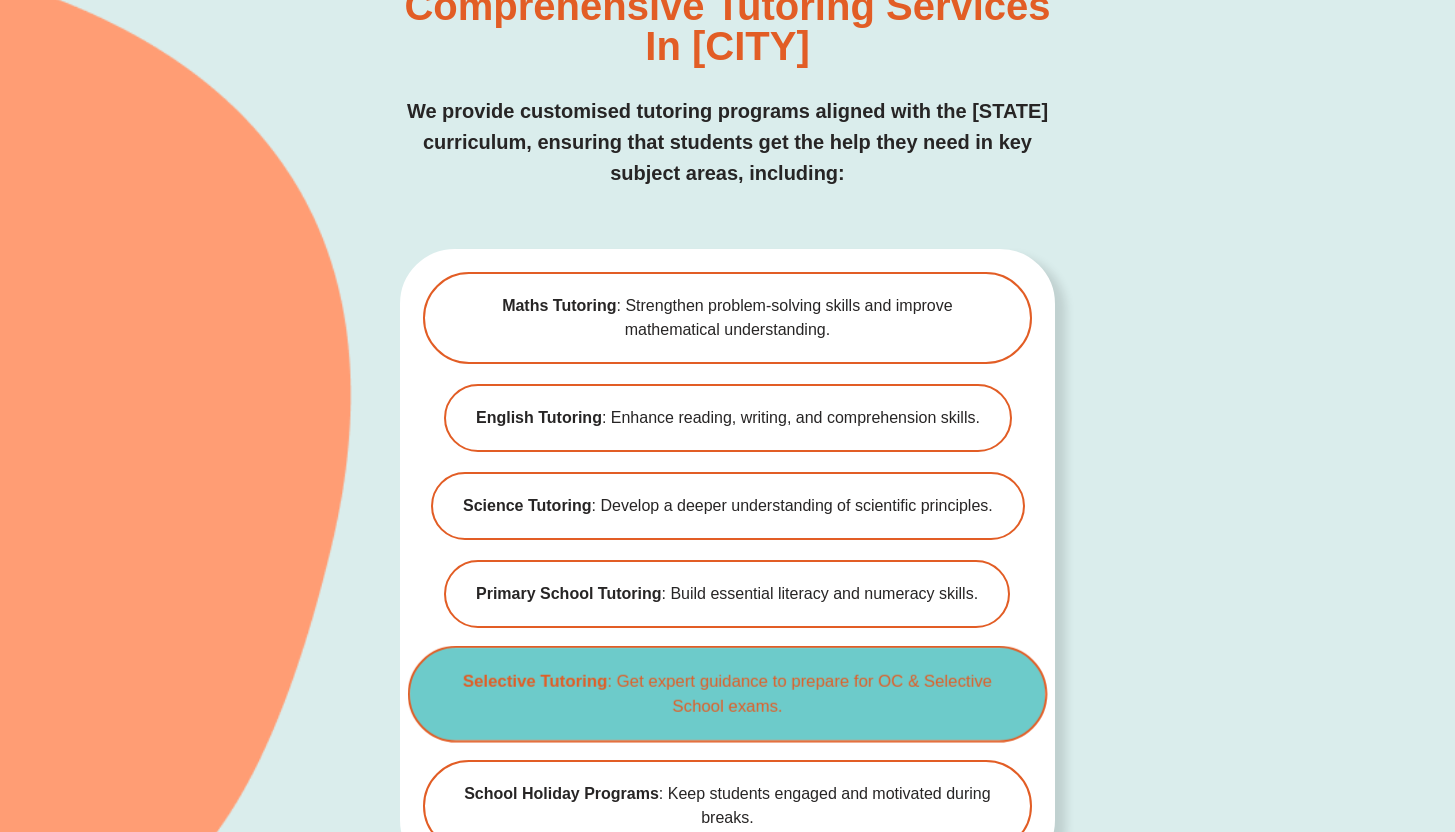 click on "Selective Tutoring : Get expert guidance to prepare for OC & Selective School exams." at bounding box center [727, 694] 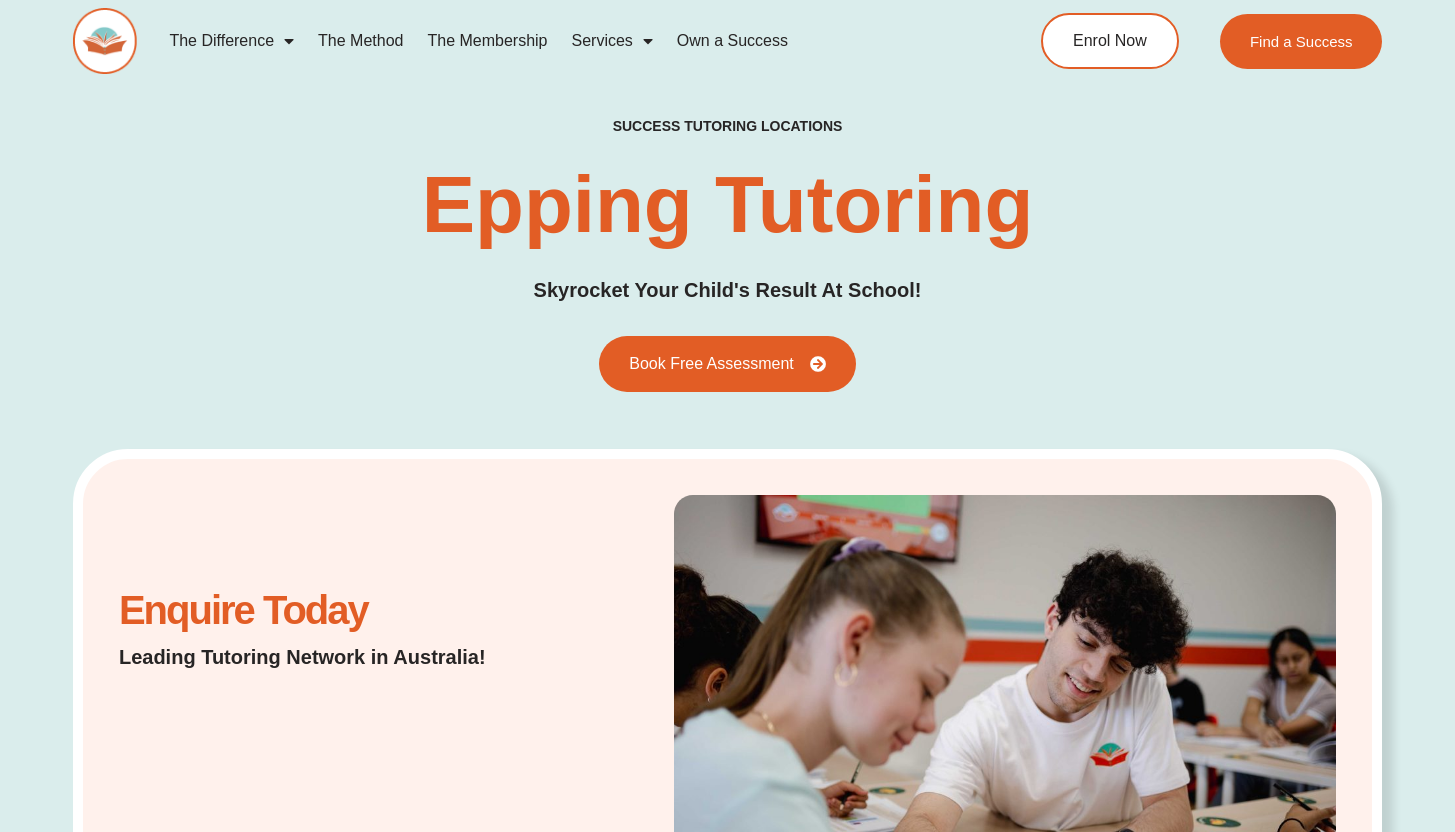scroll, scrollTop: 5442, scrollLeft: 0, axis: vertical 